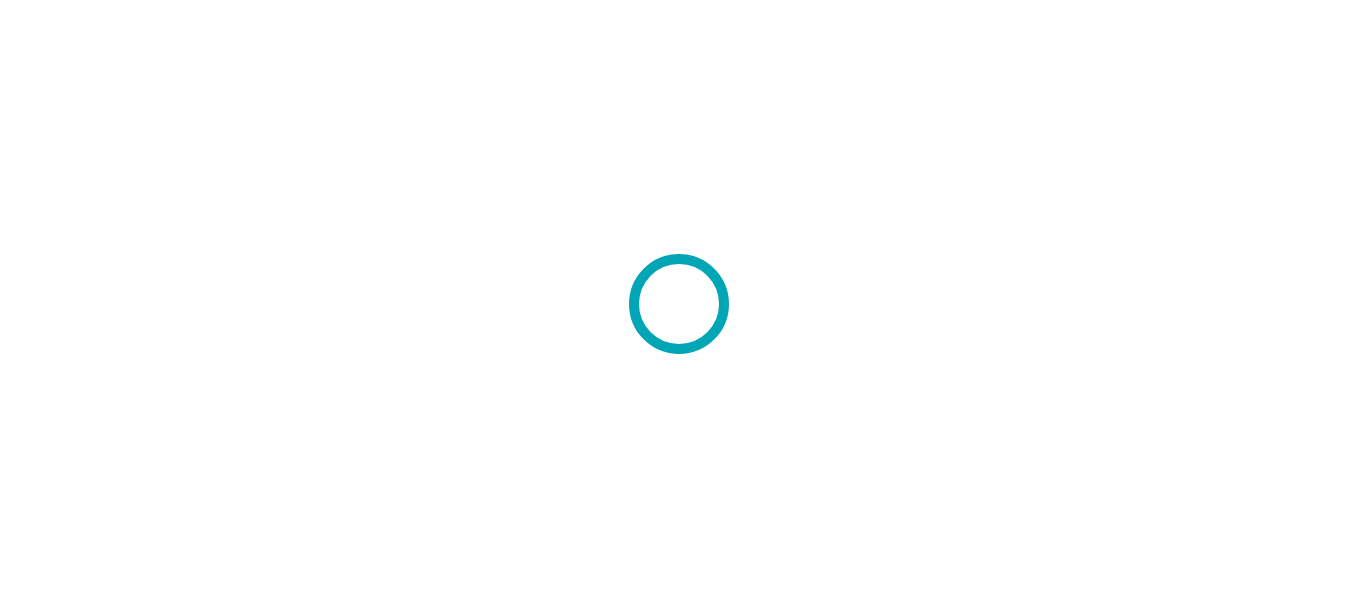 scroll, scrollTop: 0, scrollLeft: 0, axis: both 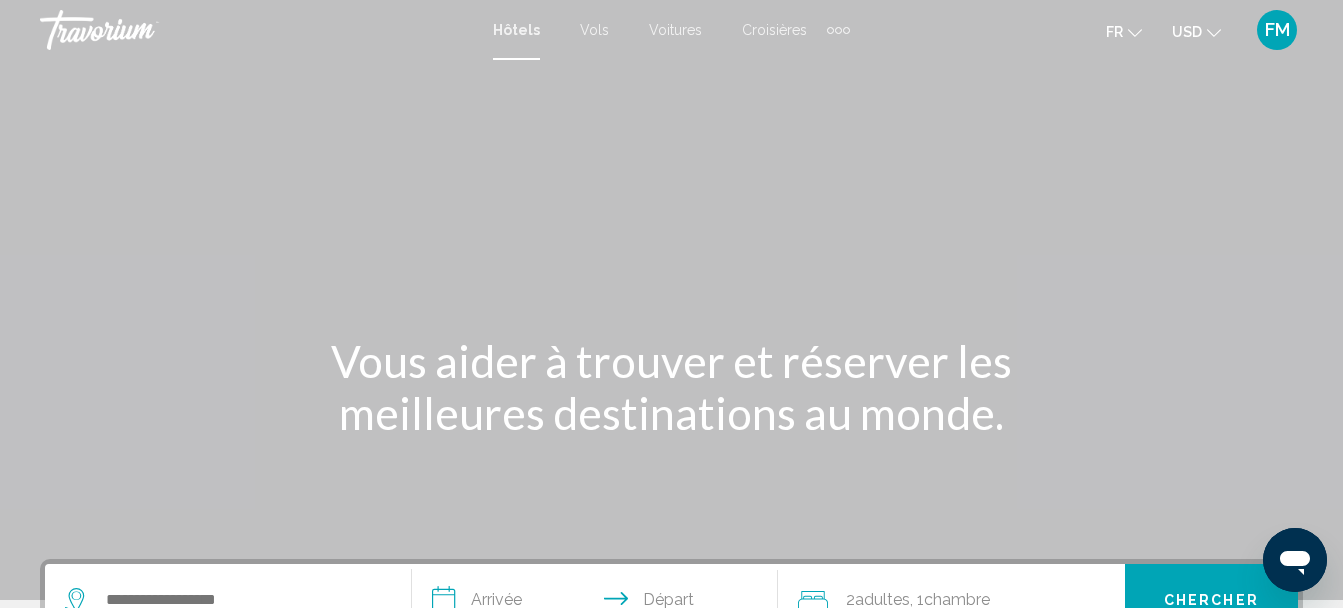 click 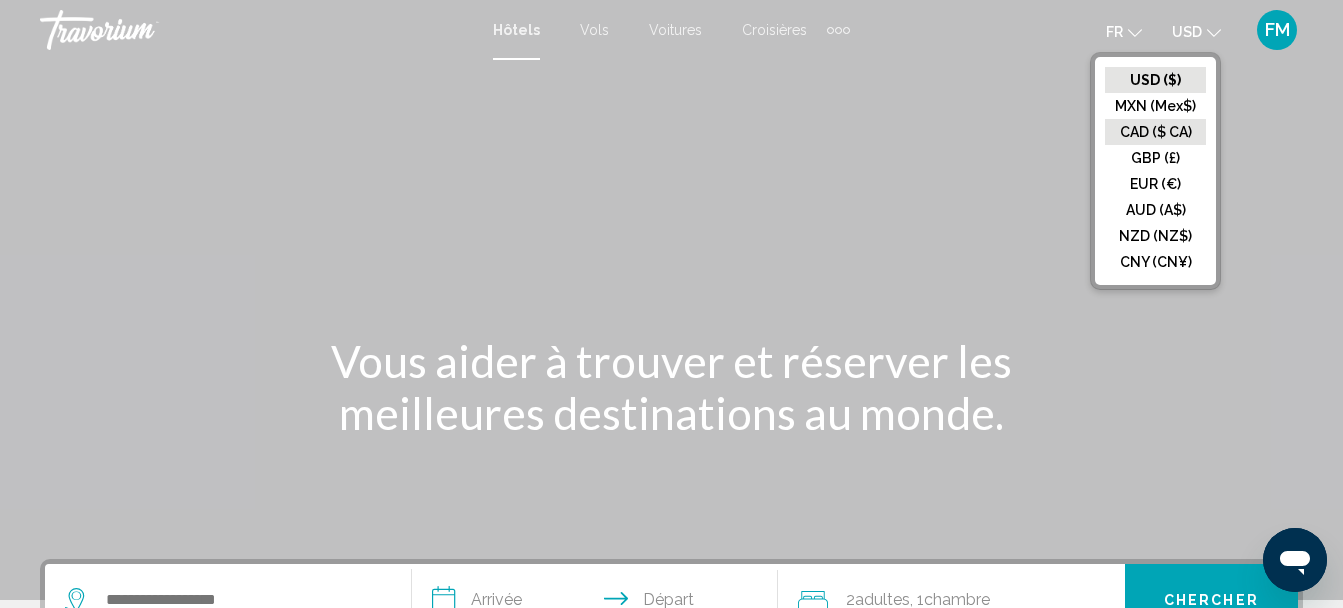 click on "CAD ($ CA)" 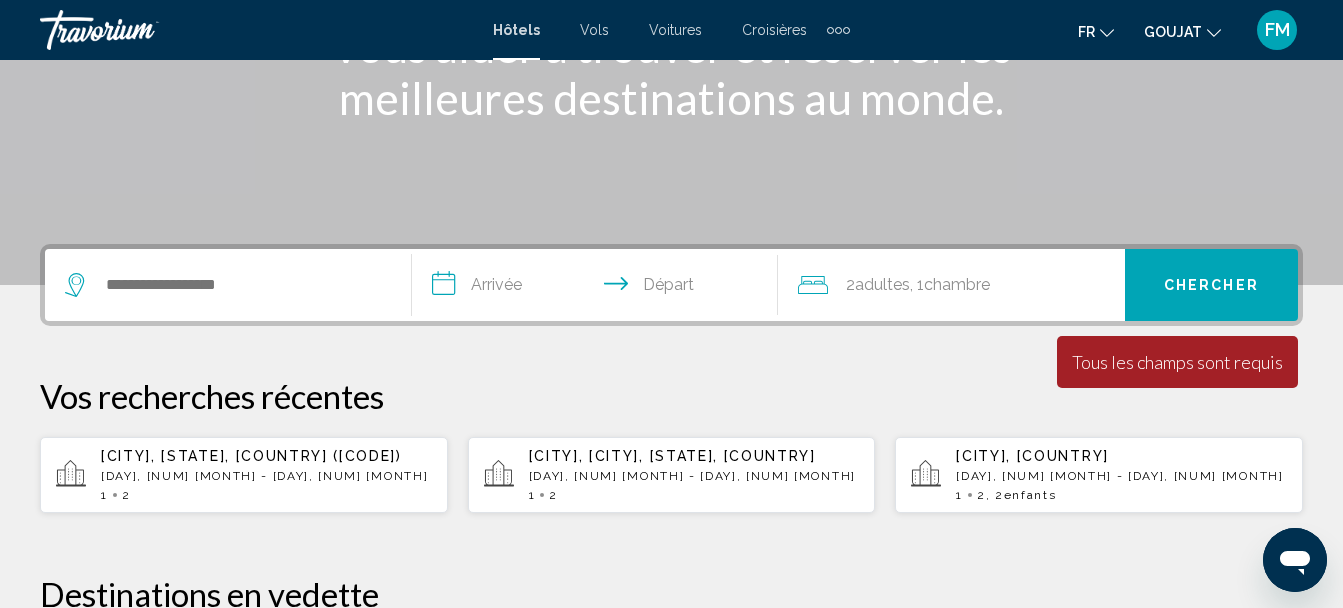 scroll, scrollTop: 320, scrollLeft: 0, axis: vertical 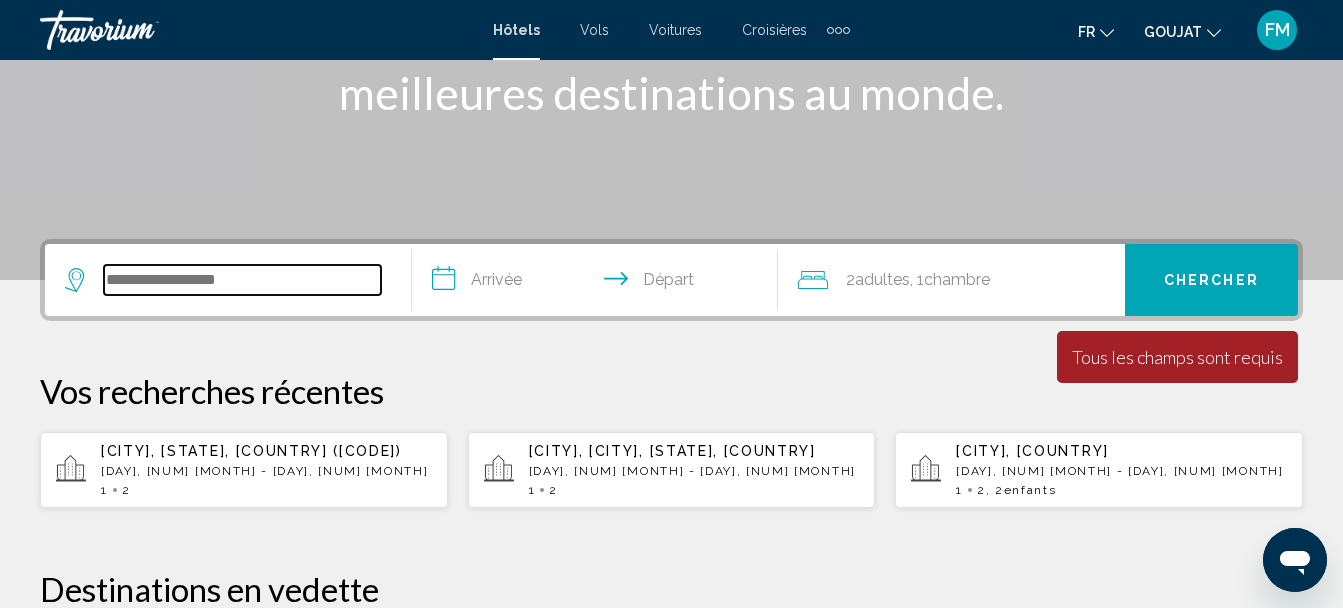 click at bounding box center [242, 280] 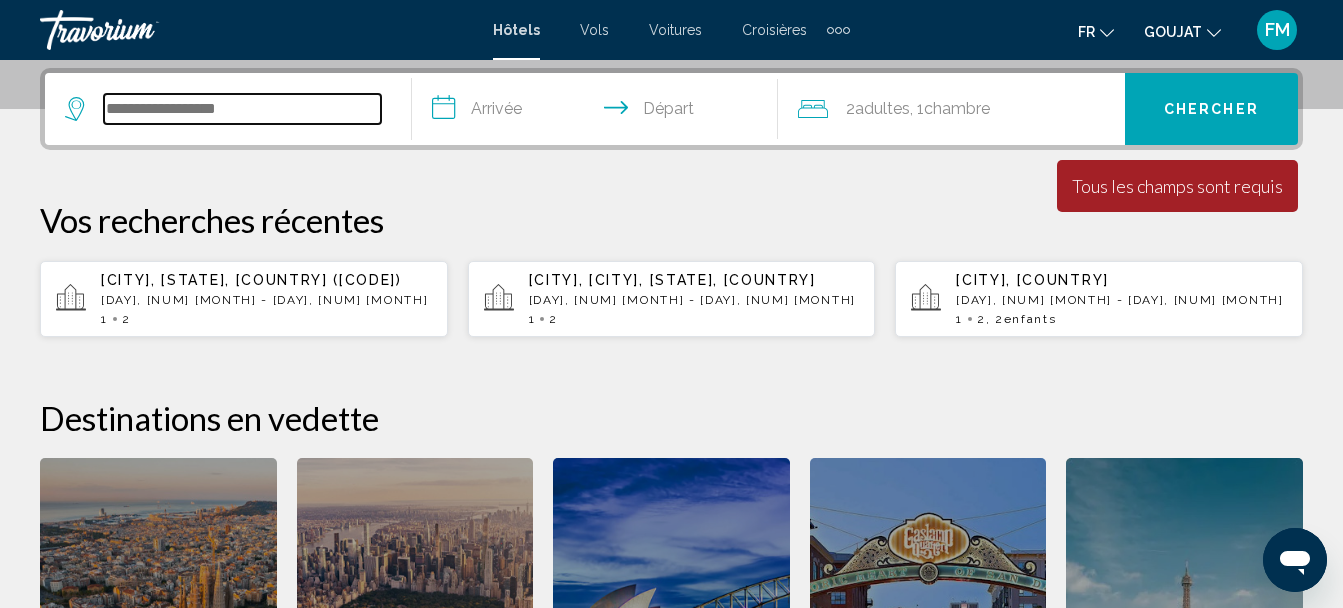 scroll, scrollTop: 494, scrollLeft: 0, axis: vertical 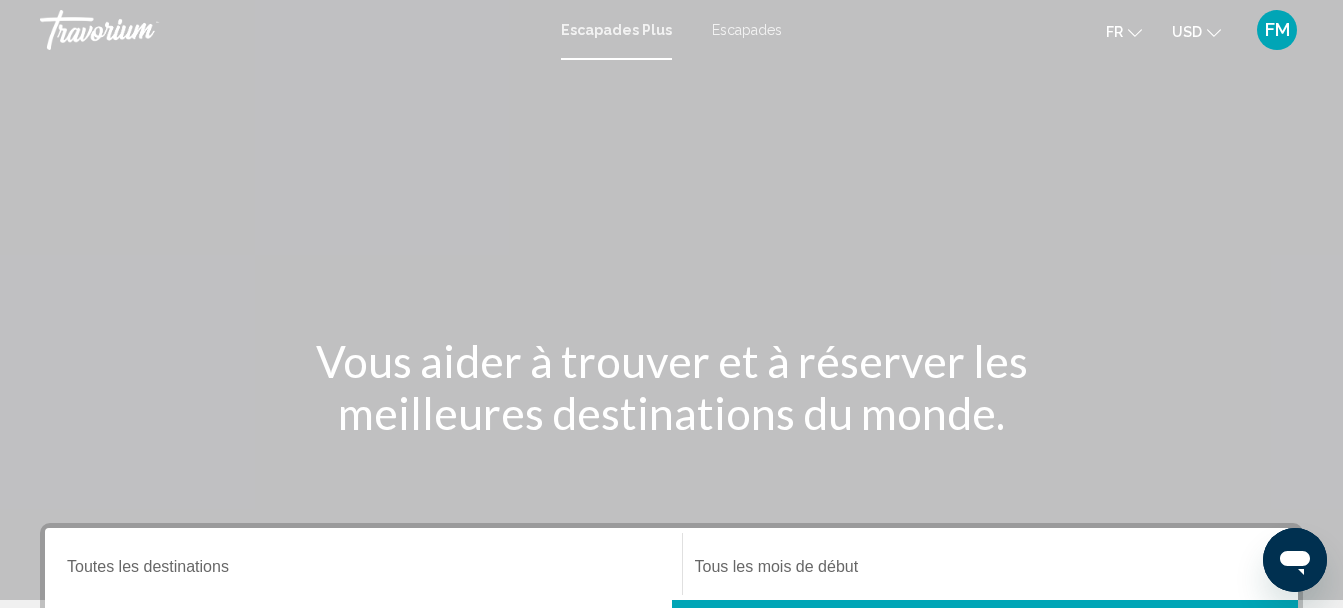 click on "Escapades Plus" at bounding box center (616, 30) 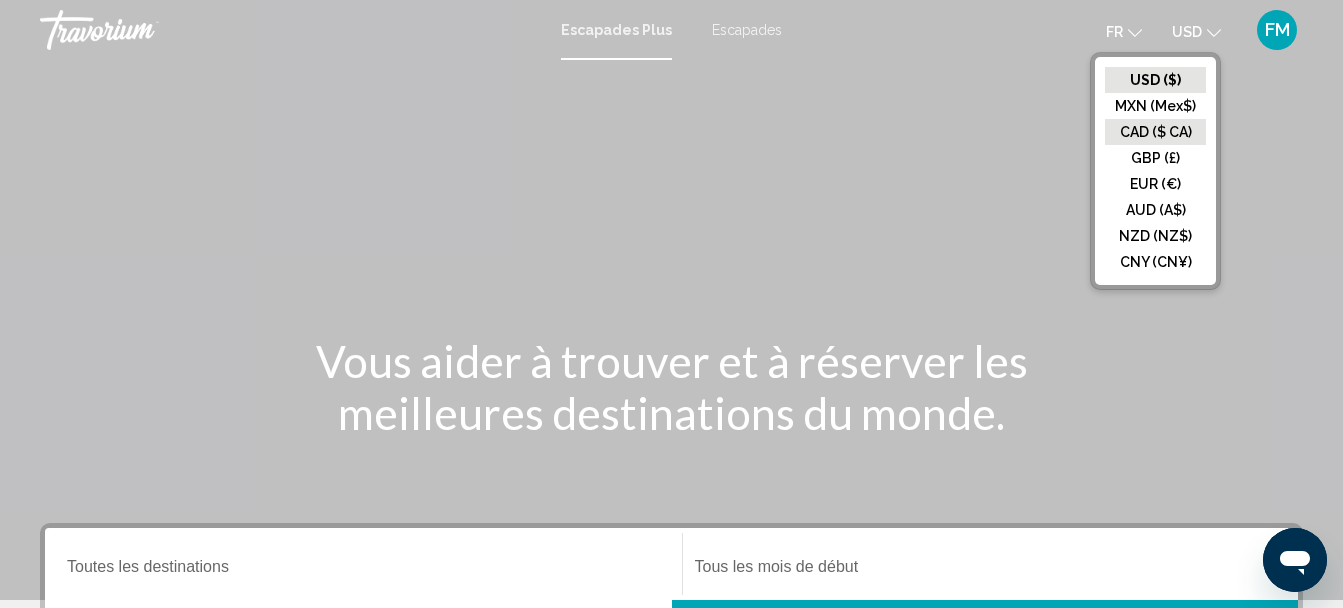 click on "CAD ($ CA)" 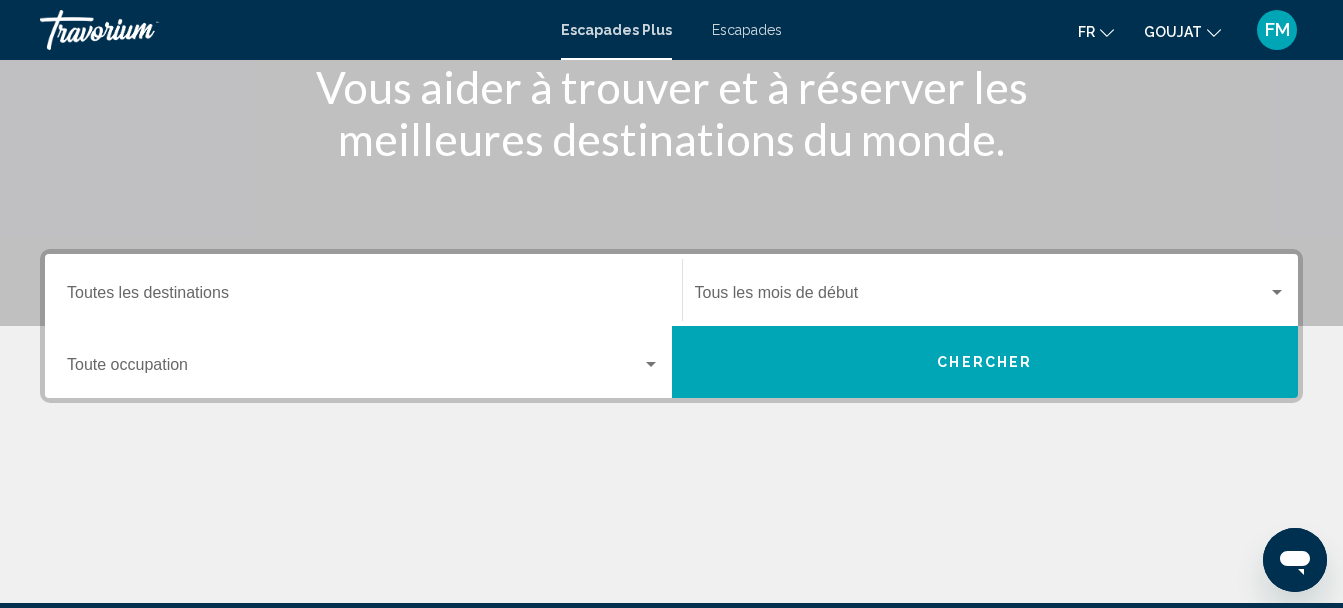 scroll, scrollTop: 320, scrollLeft: 0, axis: vertical 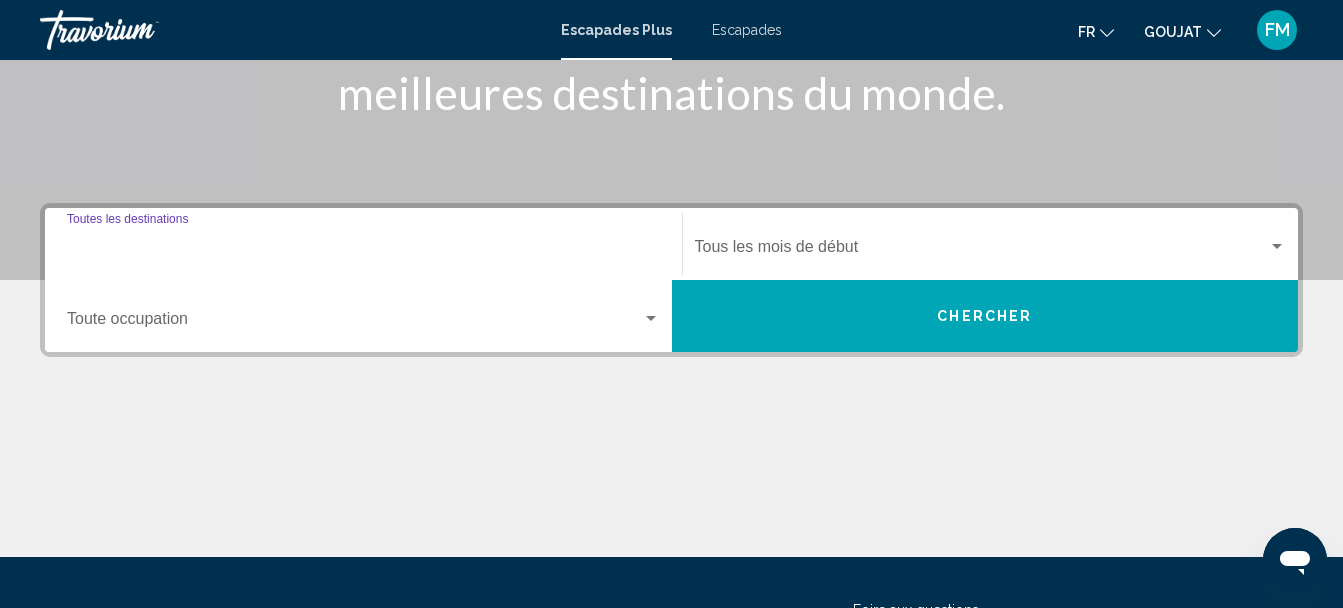 click on "Destination Toutes les destinations" at bounding box center [363, 251] 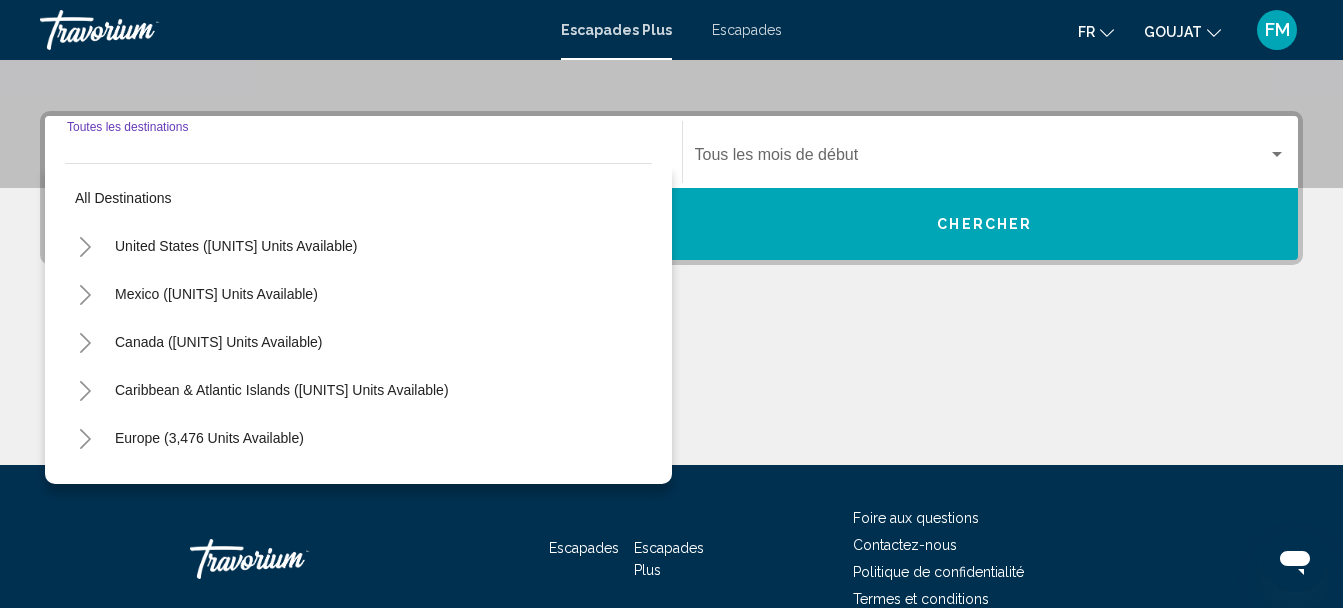scroll, scrollTop: 458, scrollLeft: 0, axis: vertical 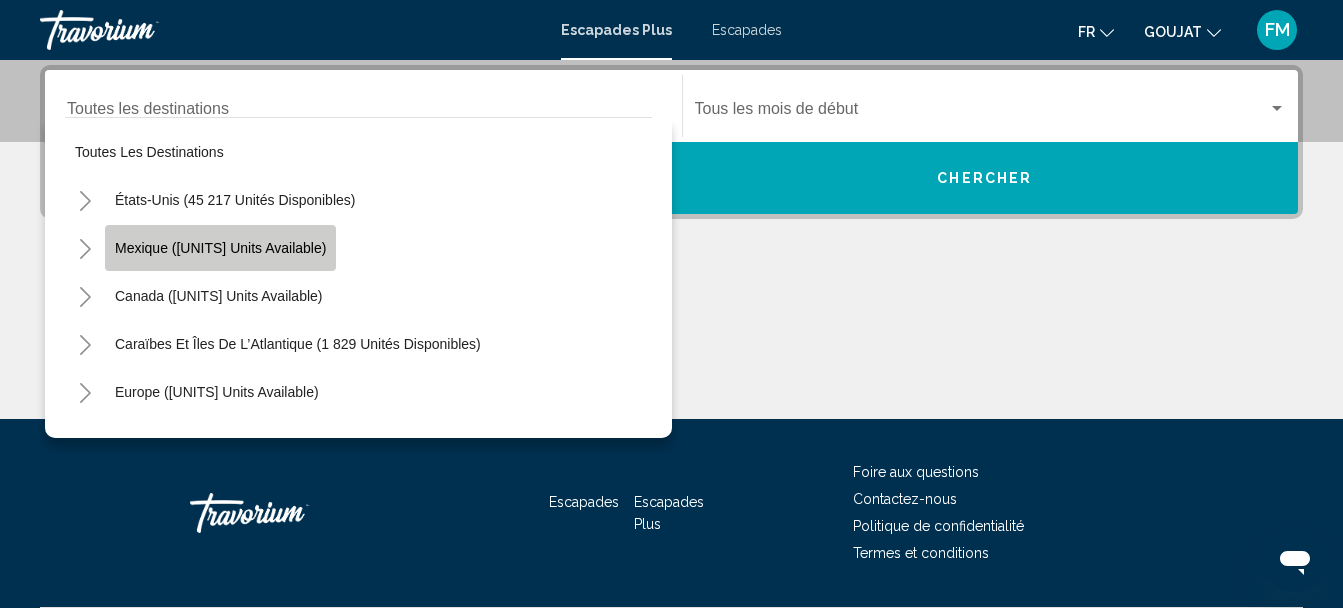 click on "Mexique ([UNITS] units available)" 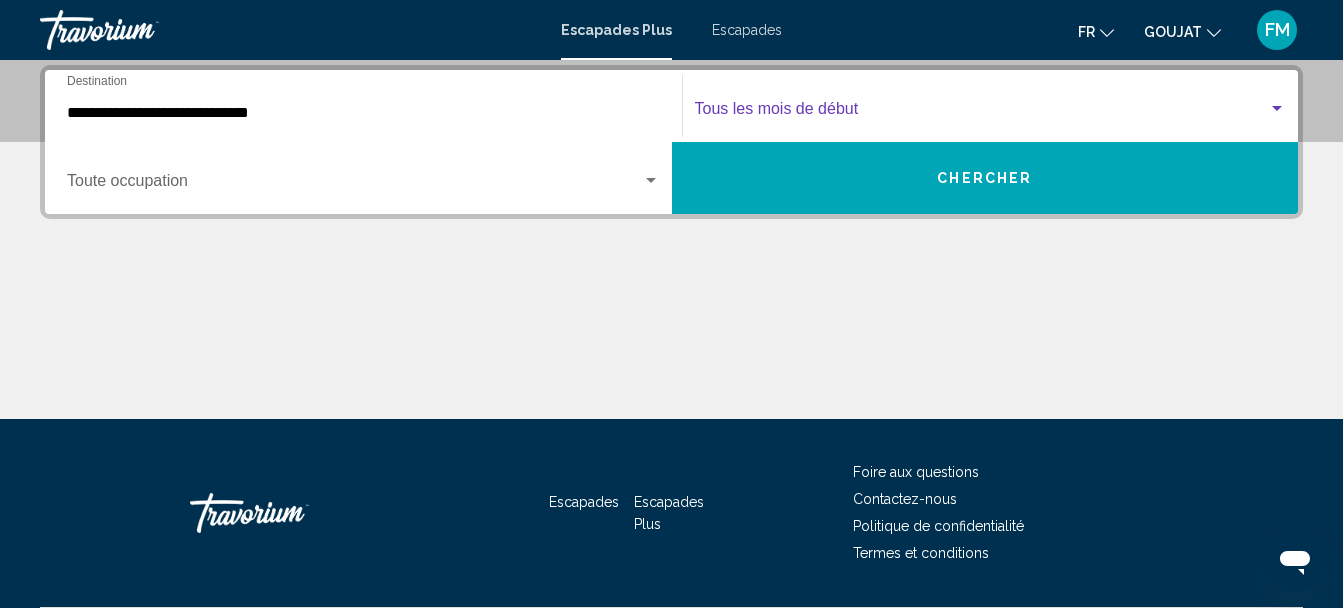 click at bounding box center (1277, 108) 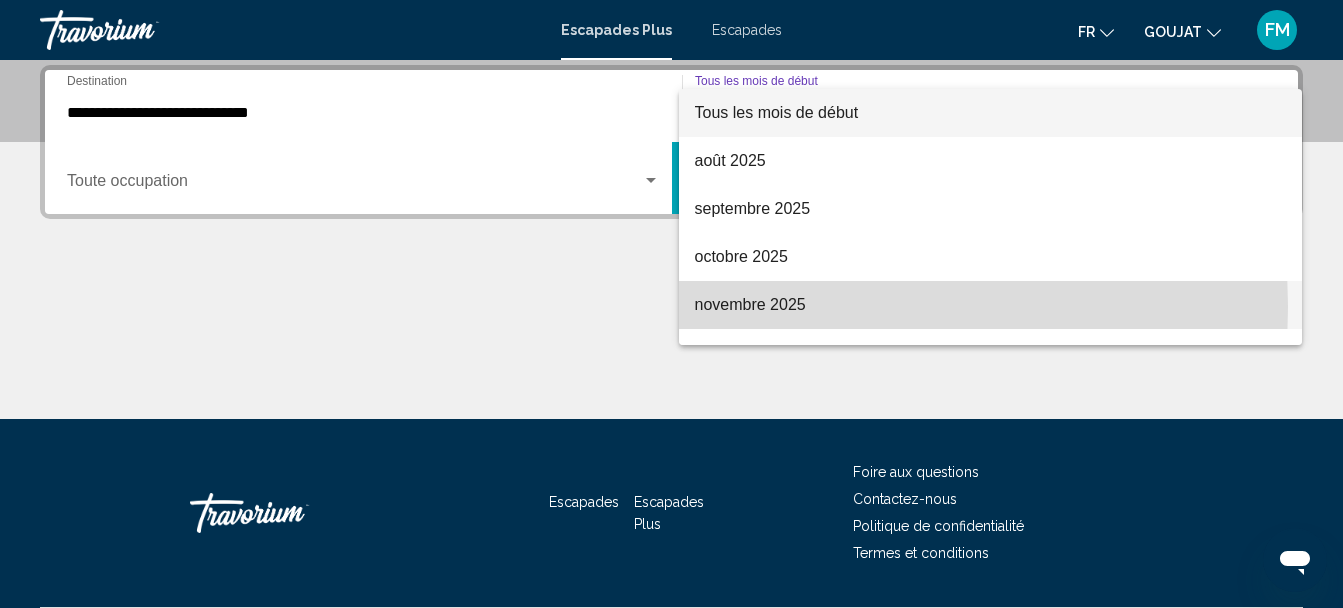 click on "novembre 2025" at bounding box center [750, 304] 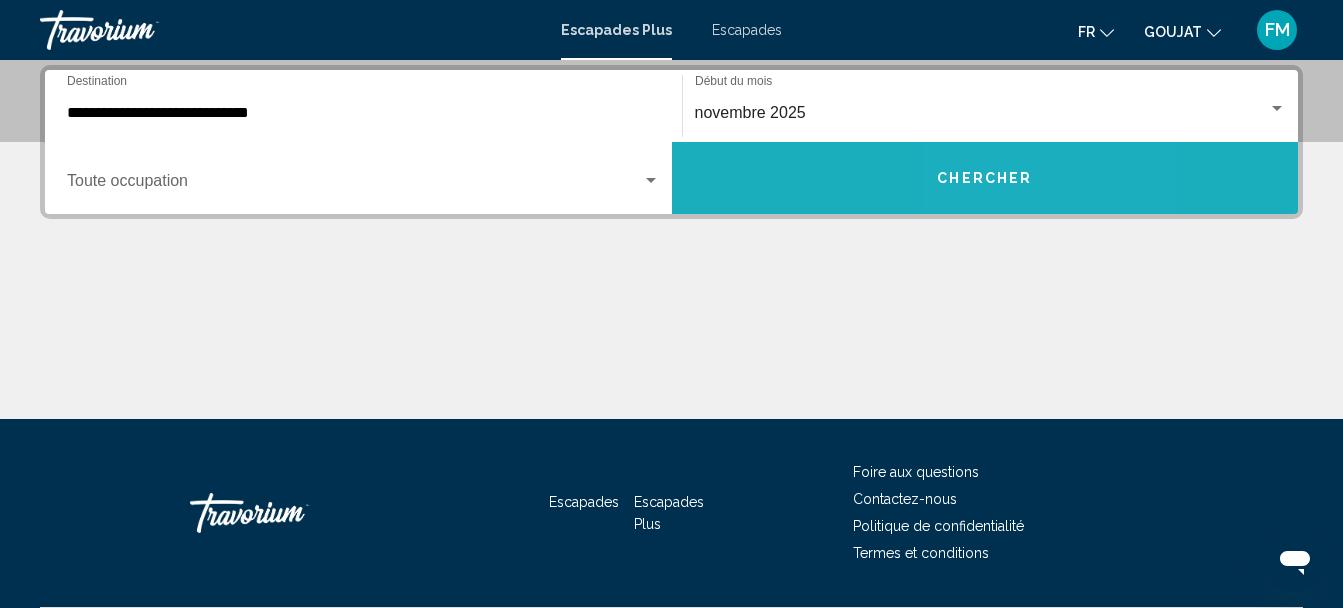 click on "Chercher" at bounding box center [984, 179] 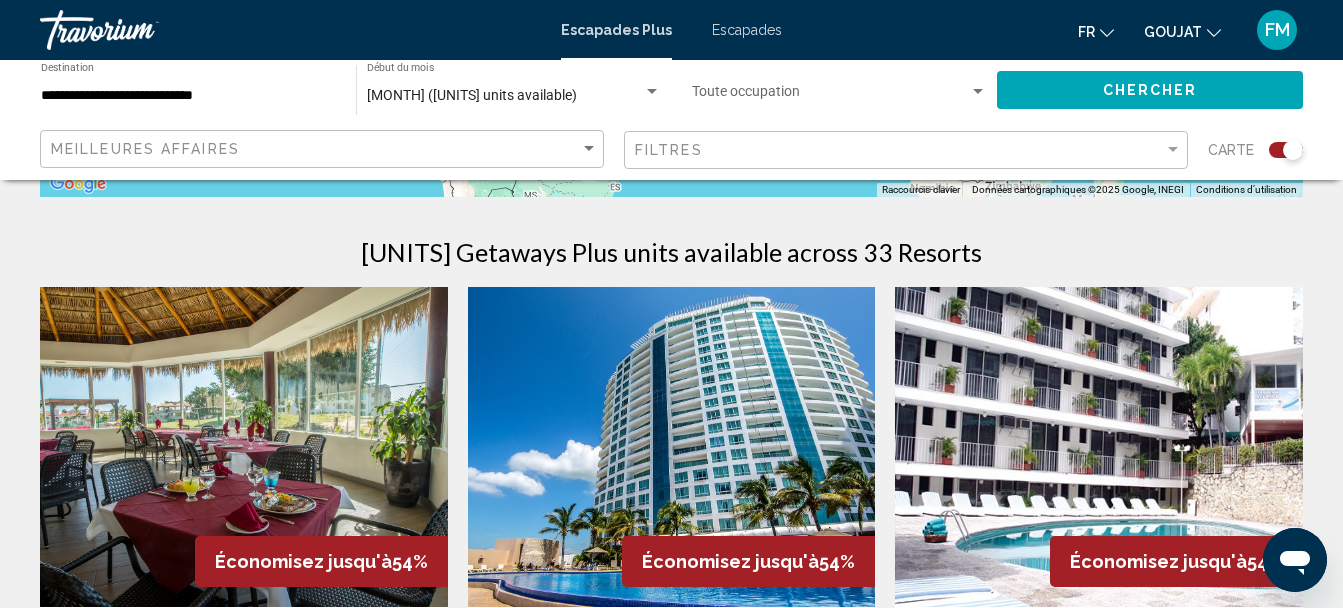 scroll, scrollTop: 600, scrollLeft: 0, axis: vertical 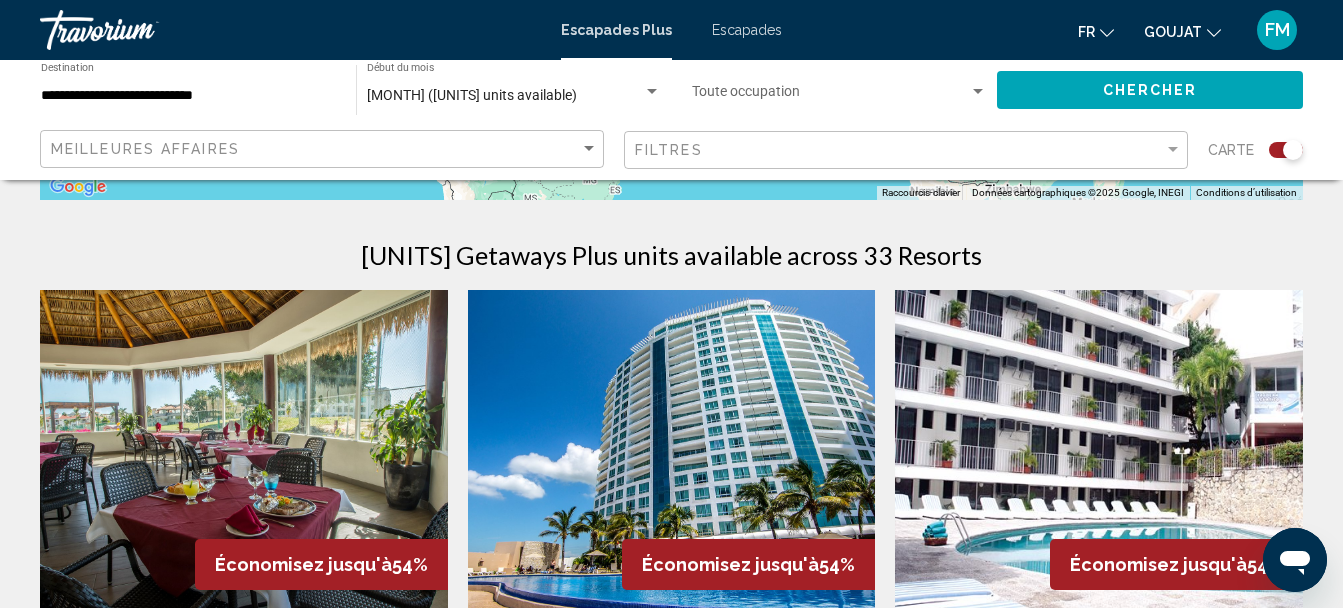 click at bounding box center [672, 450] 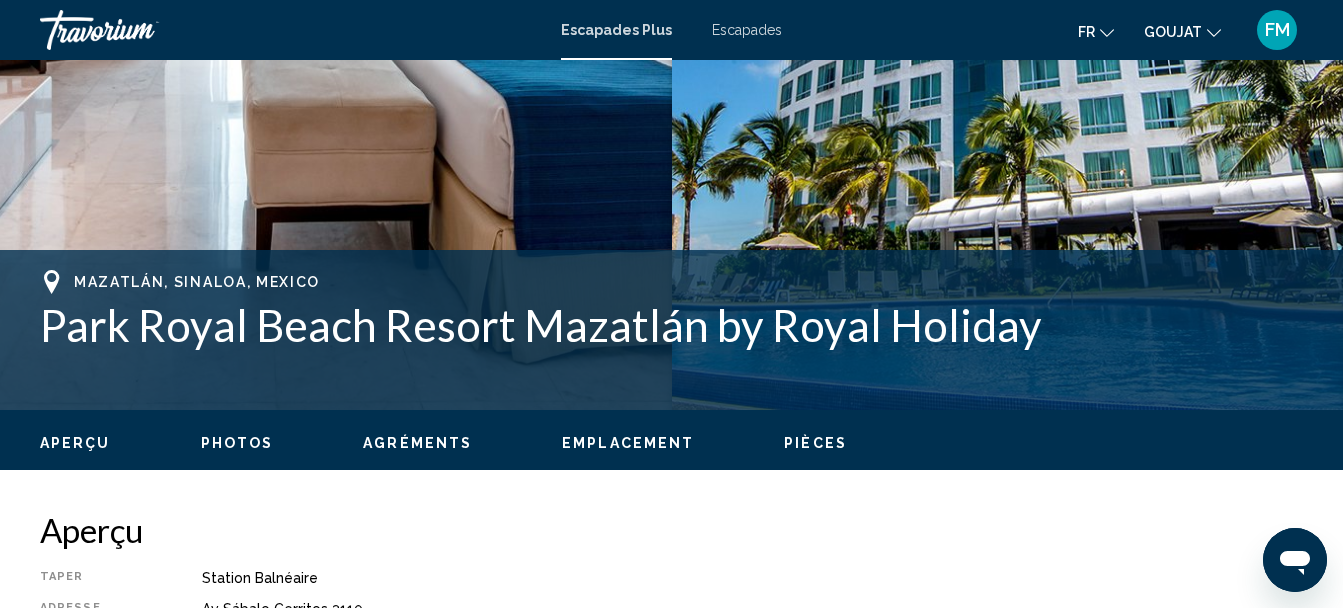 scroll, scrollTop: 231, scrollLeft: 0, axis: vertical 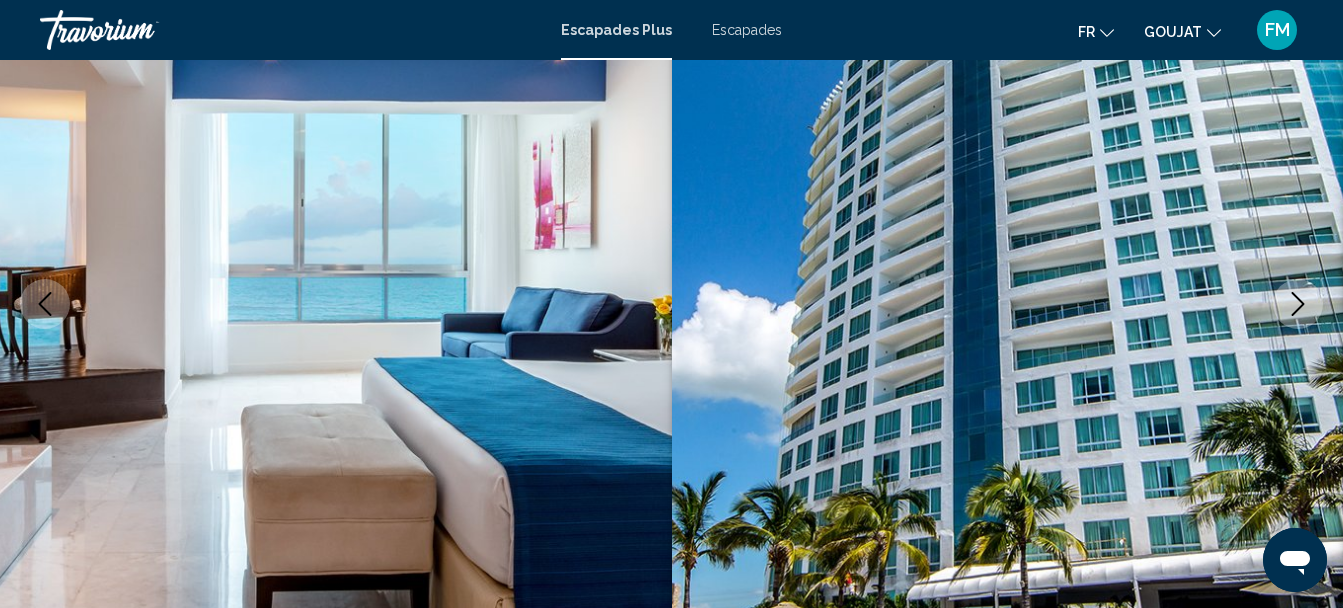 click 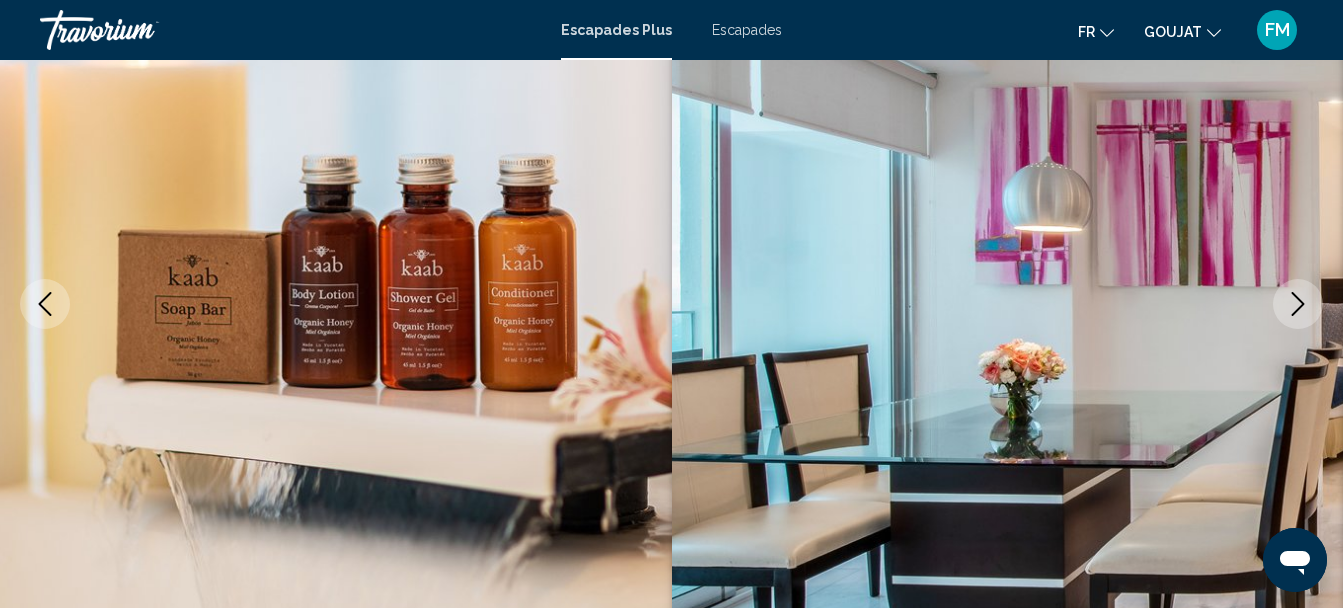 click 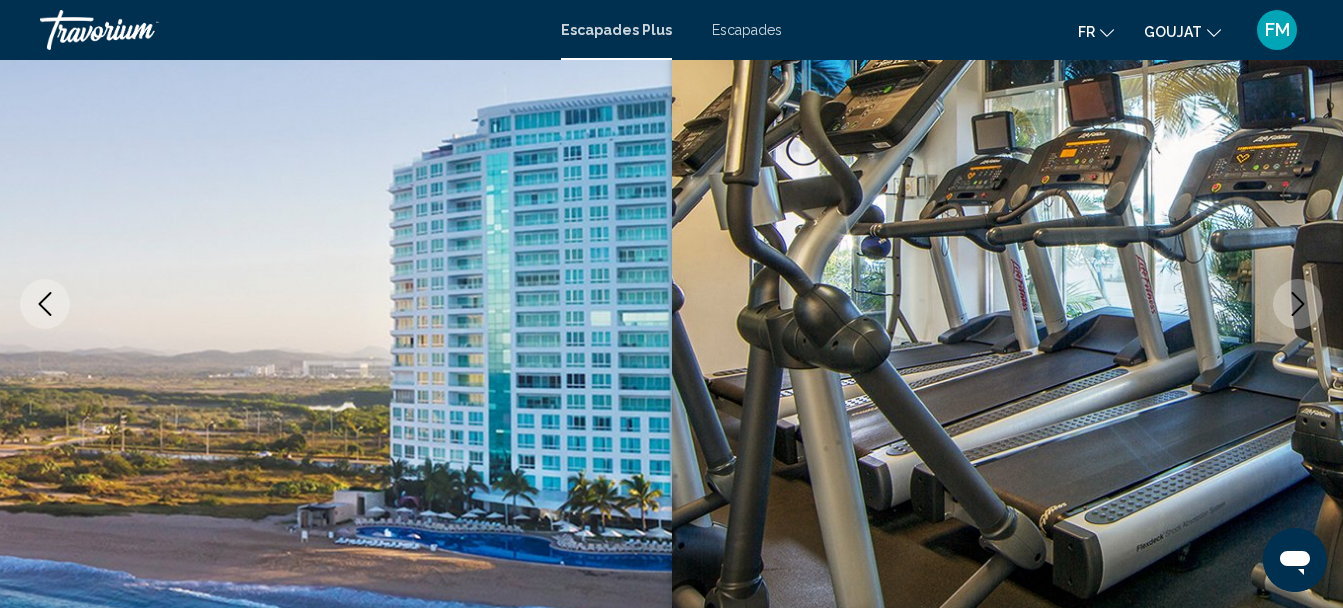 click 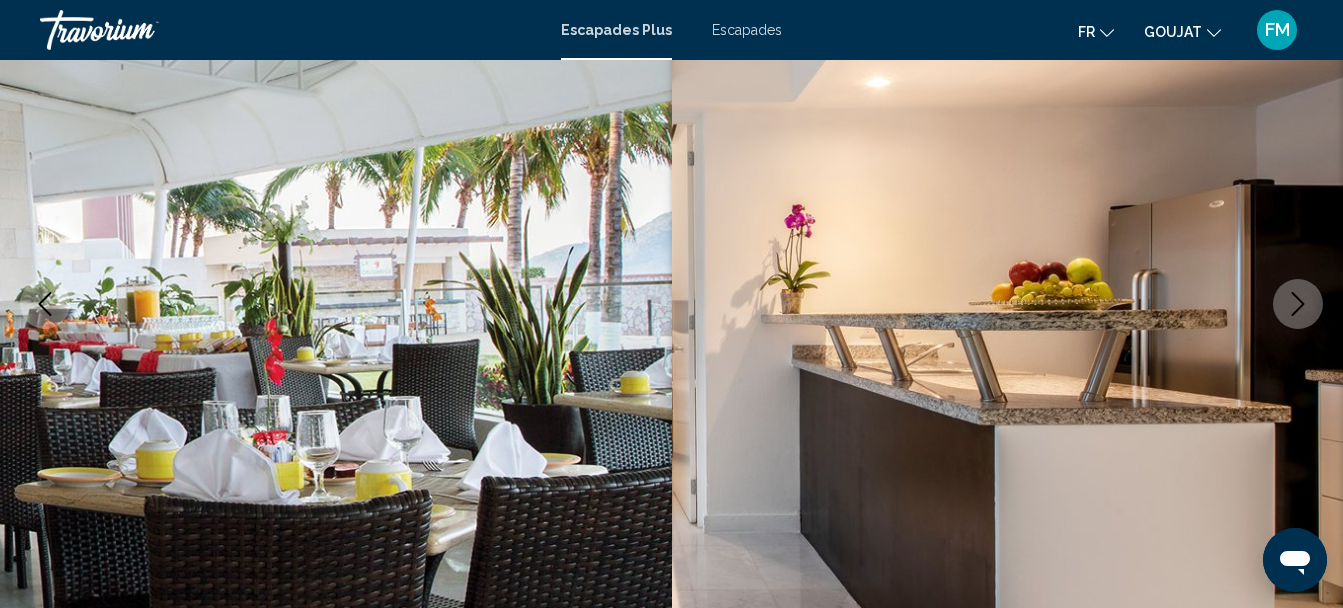 click 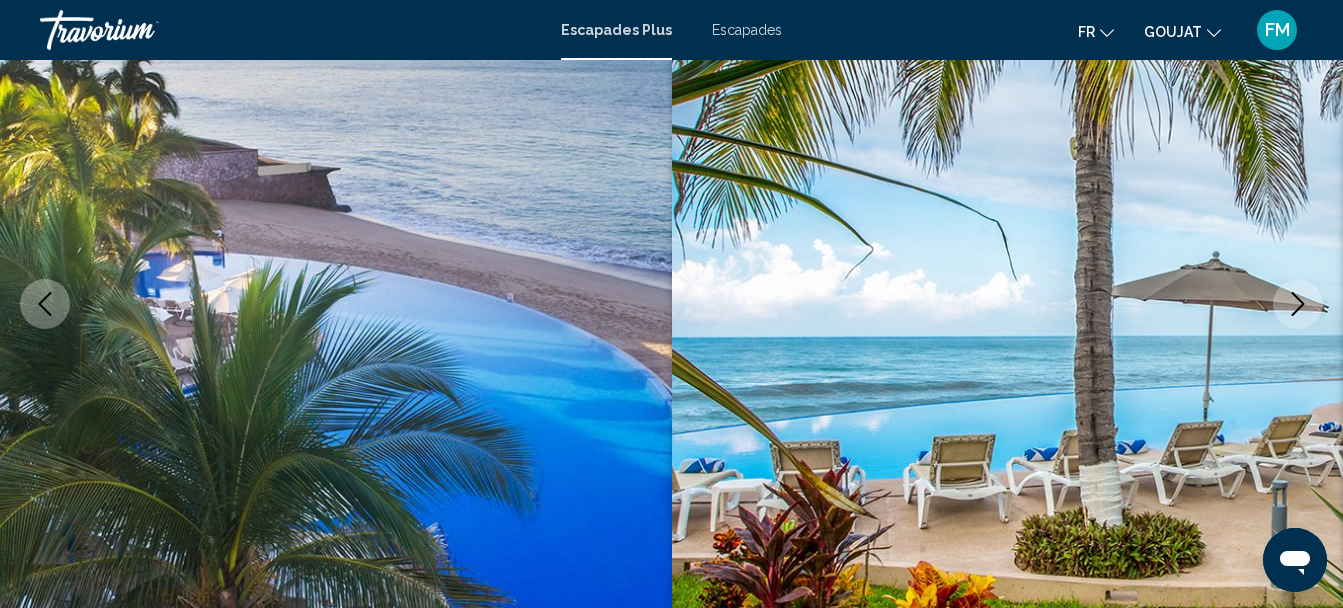 click 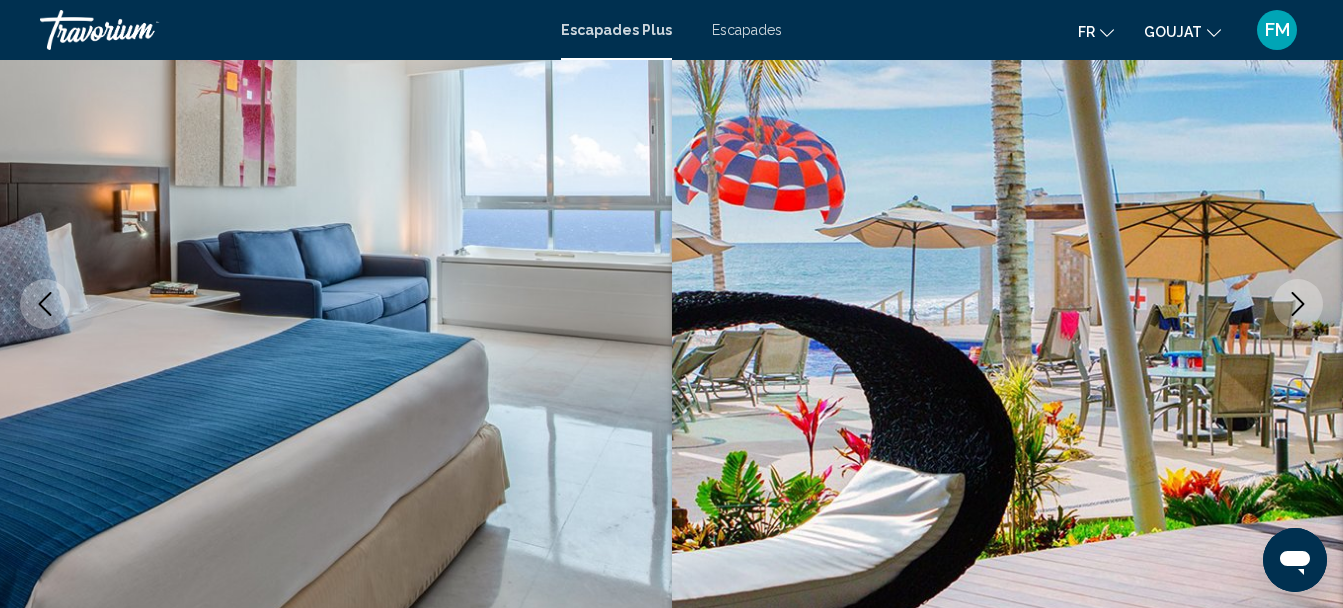 click 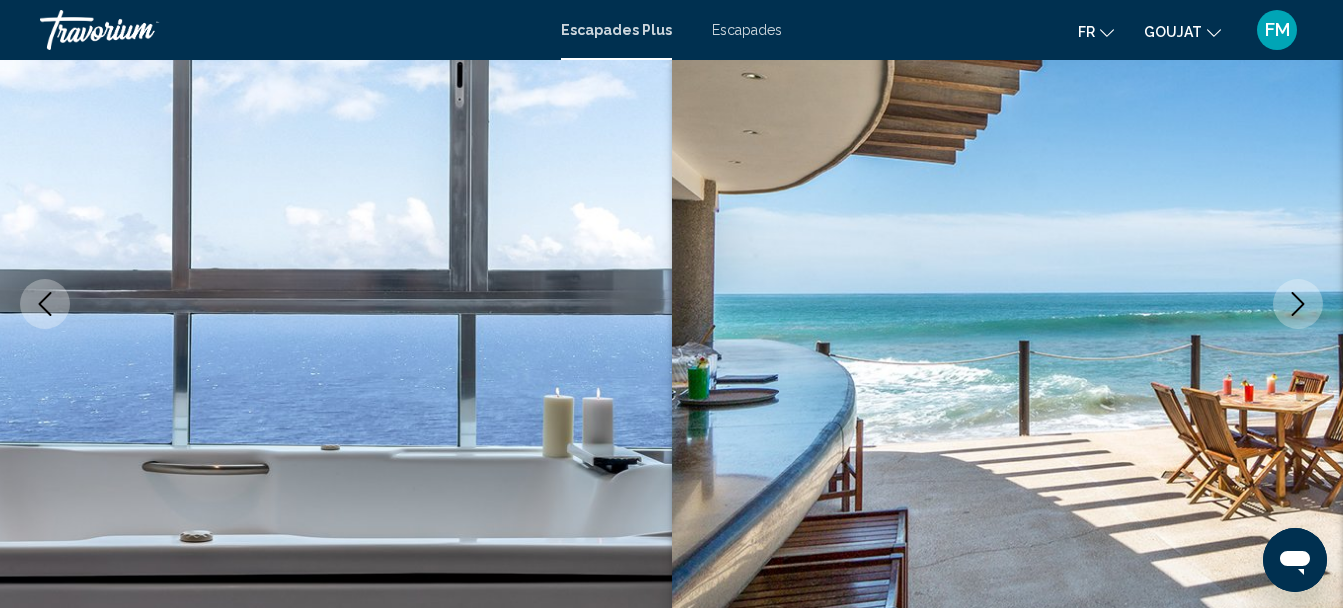 click 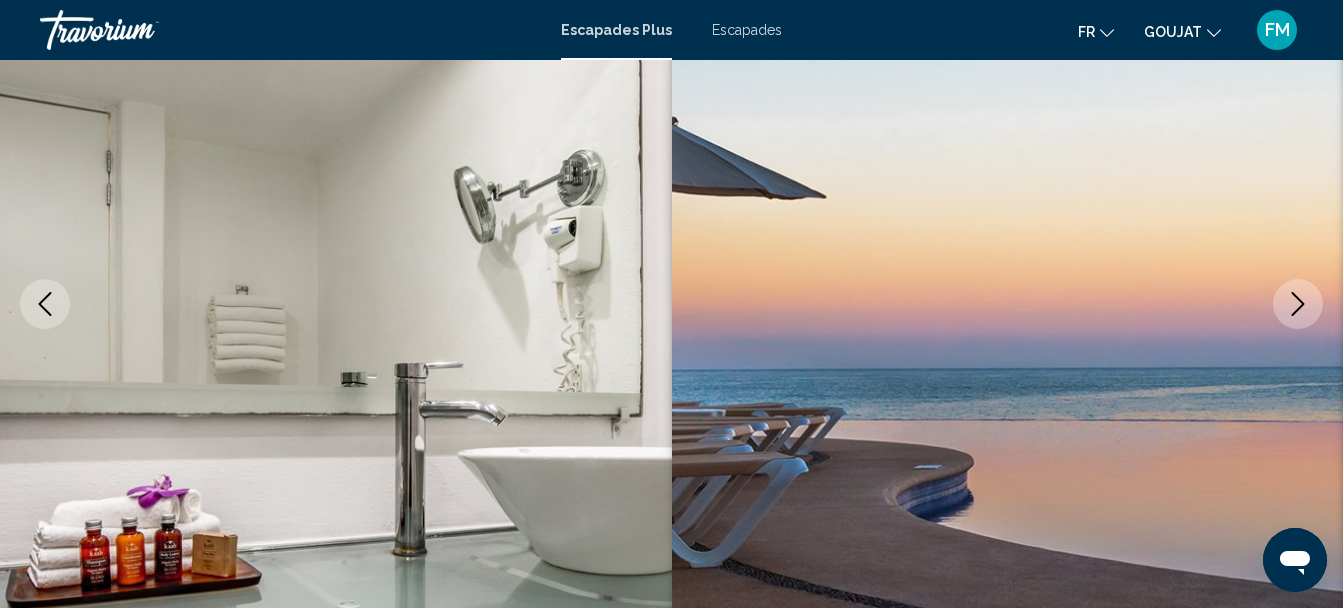 click 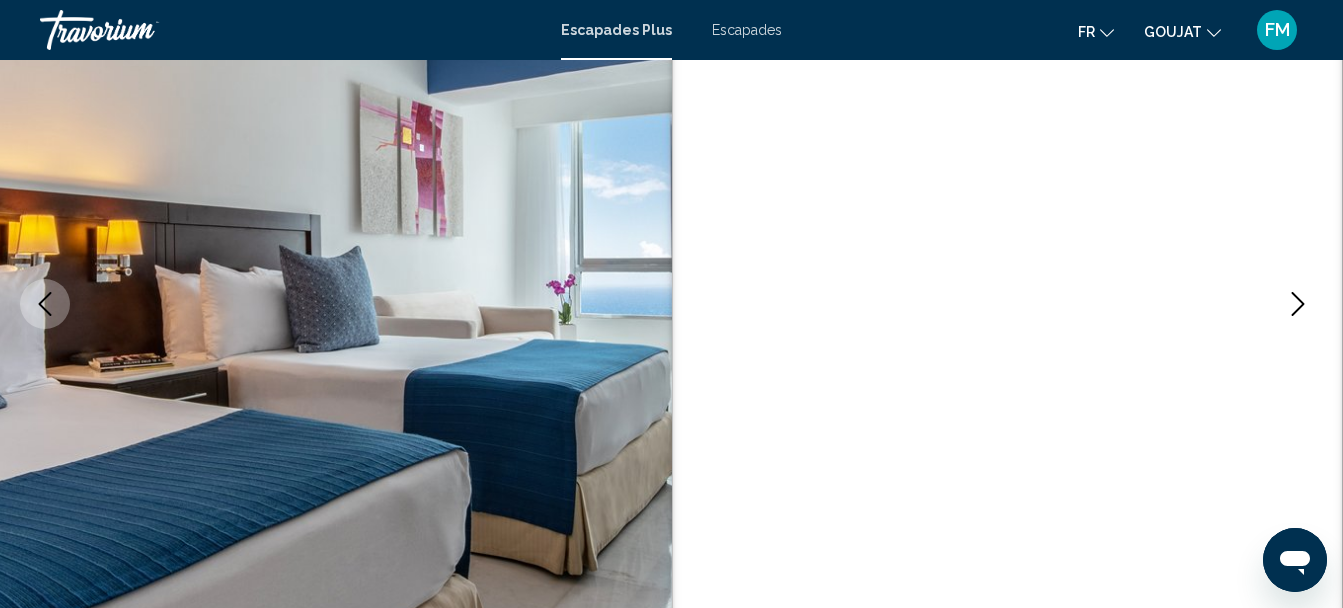 click 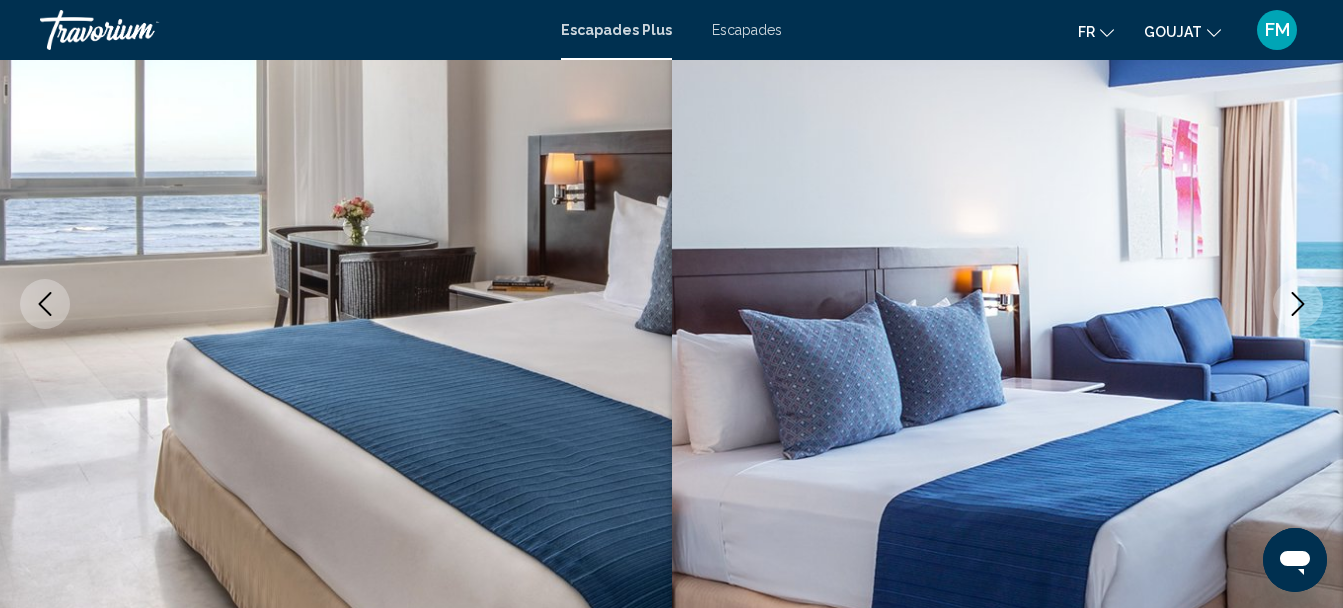 click 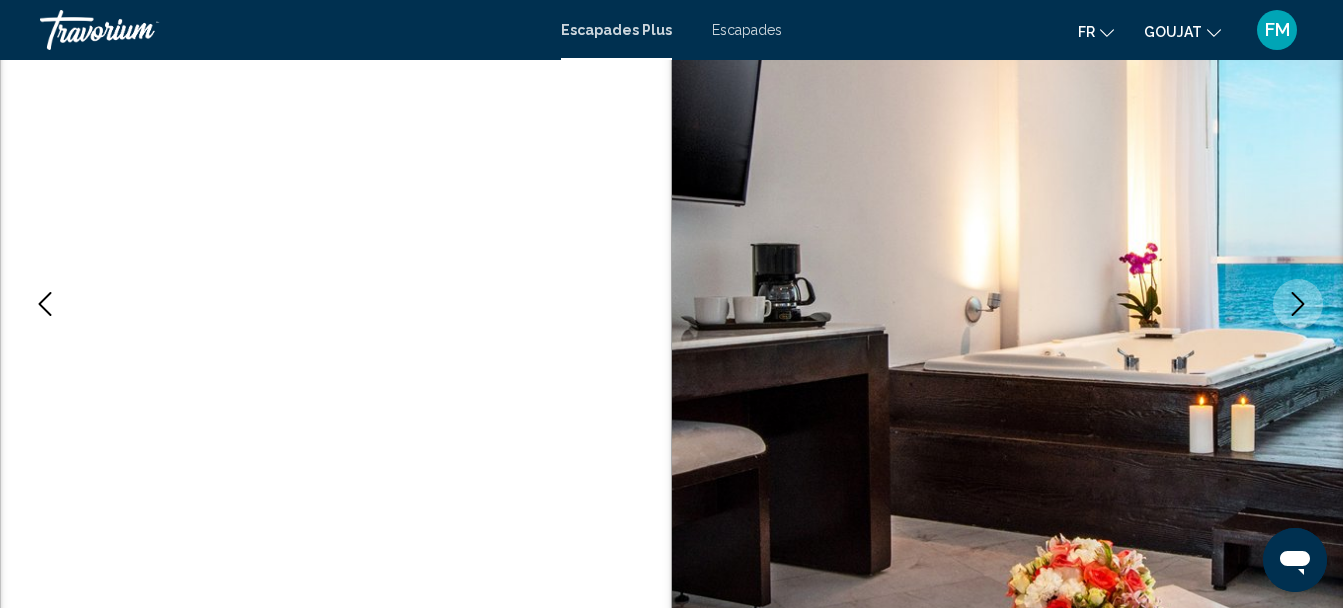 click 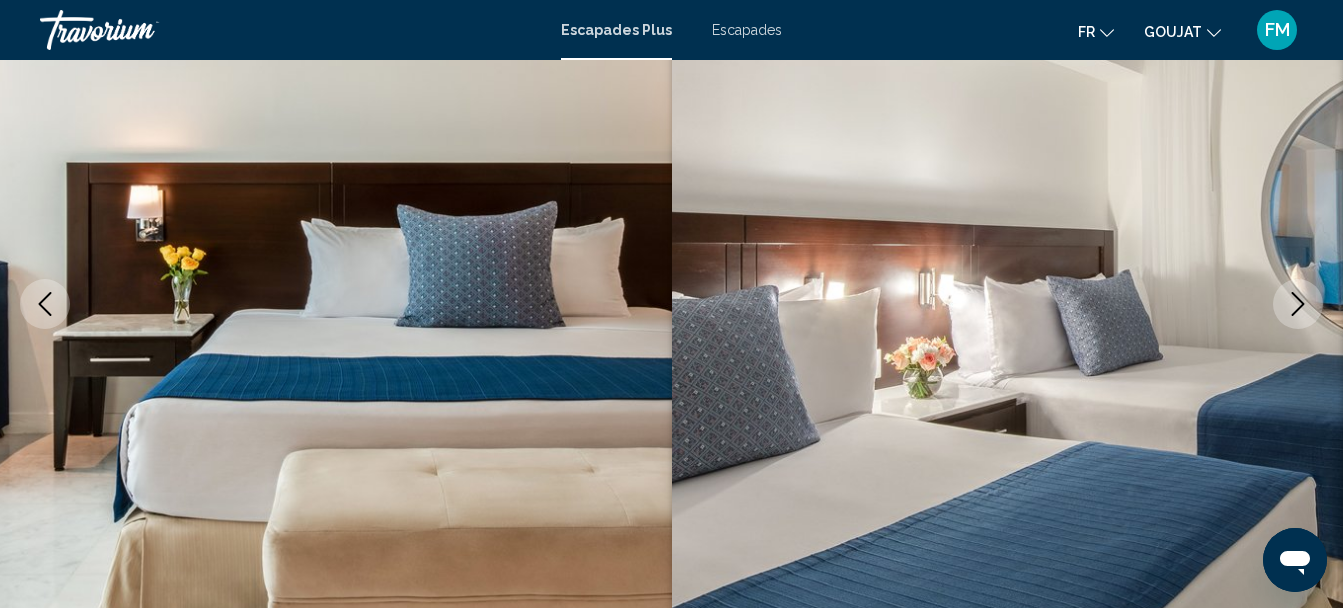 click 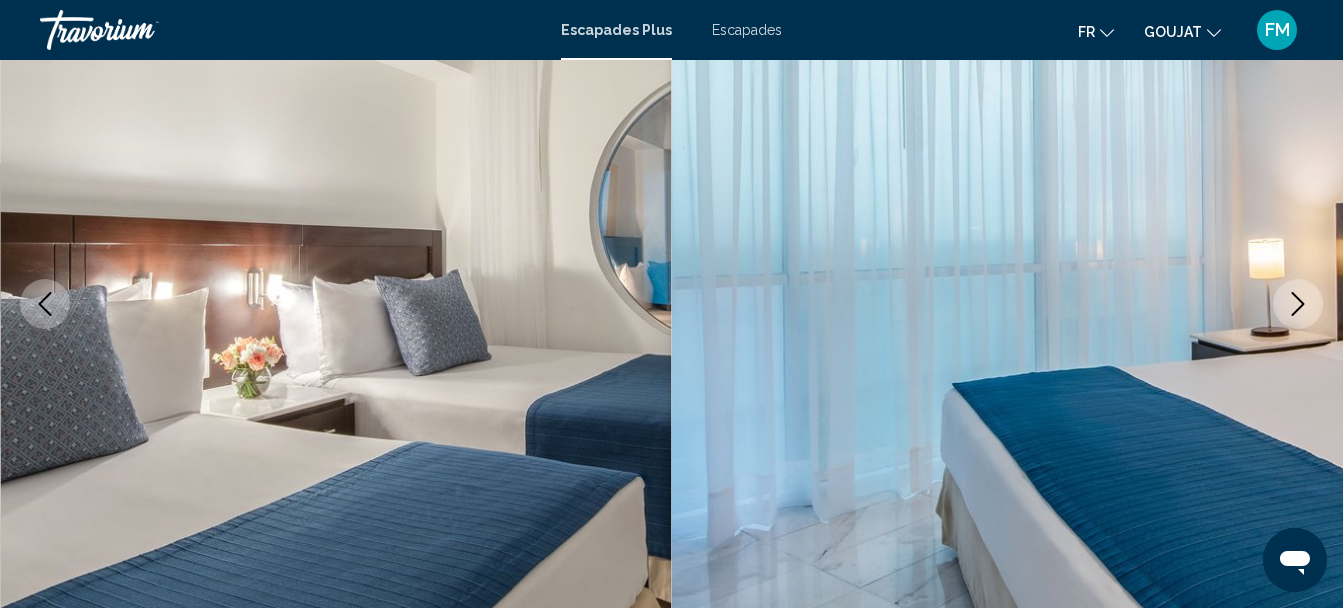 click 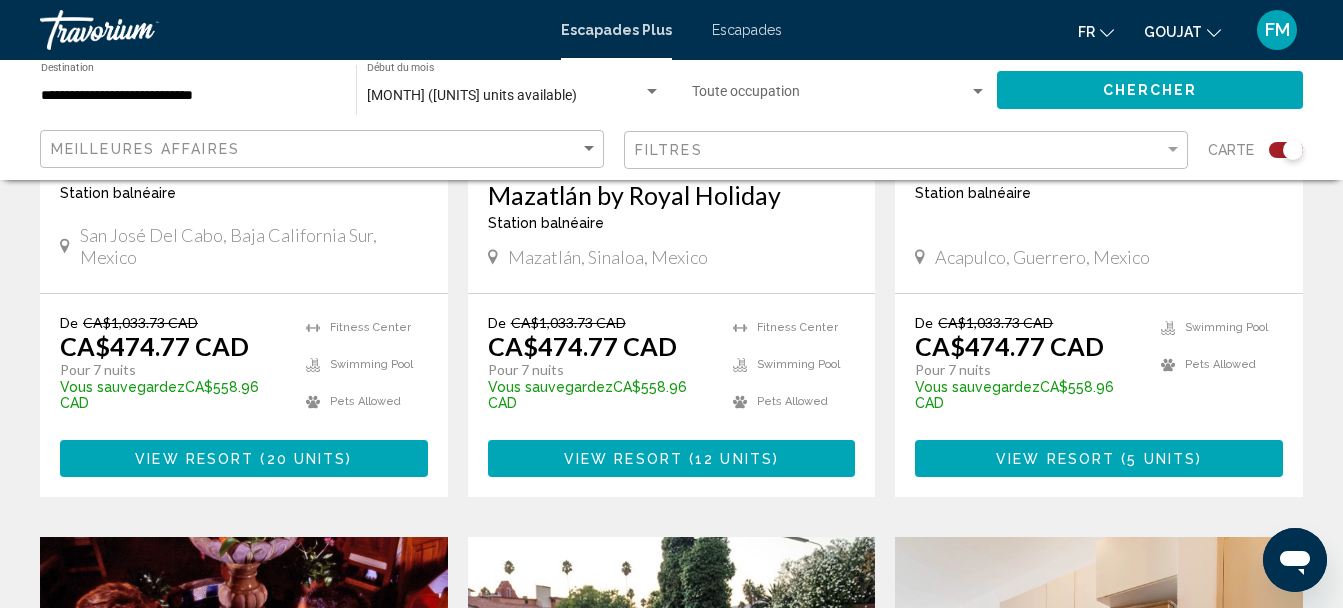 scroll, scrollTop: 1120, scrollLeft: 0, axis: vertical 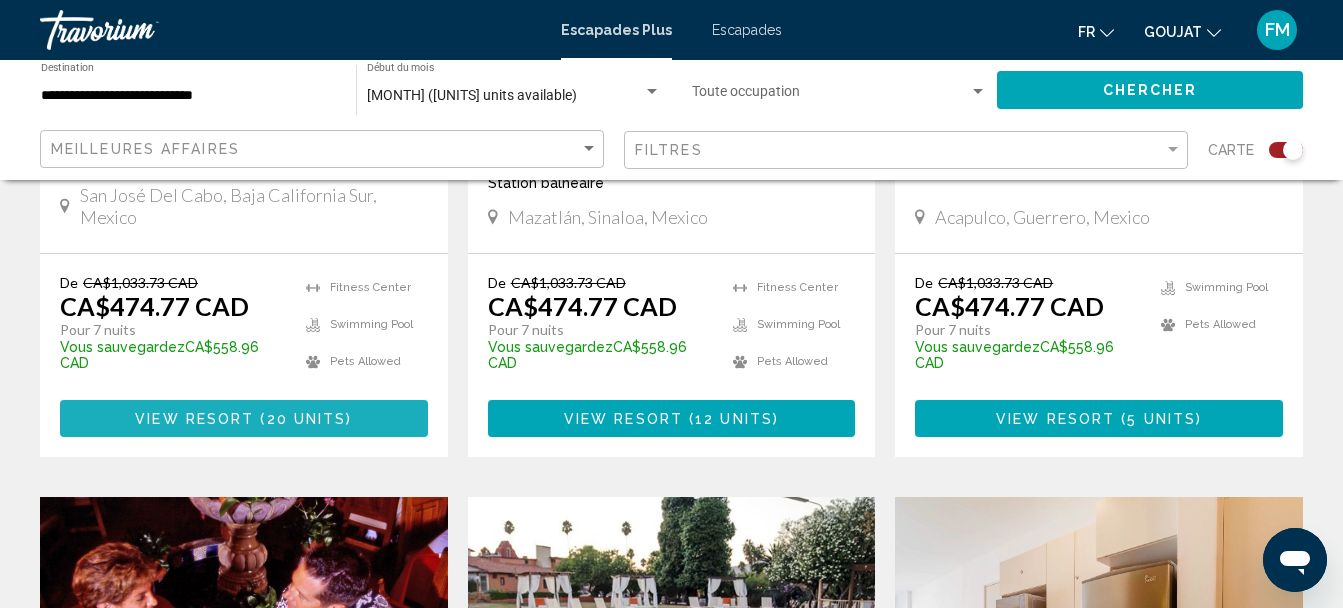 click on "View Resort" at bounding box center [194, 419] 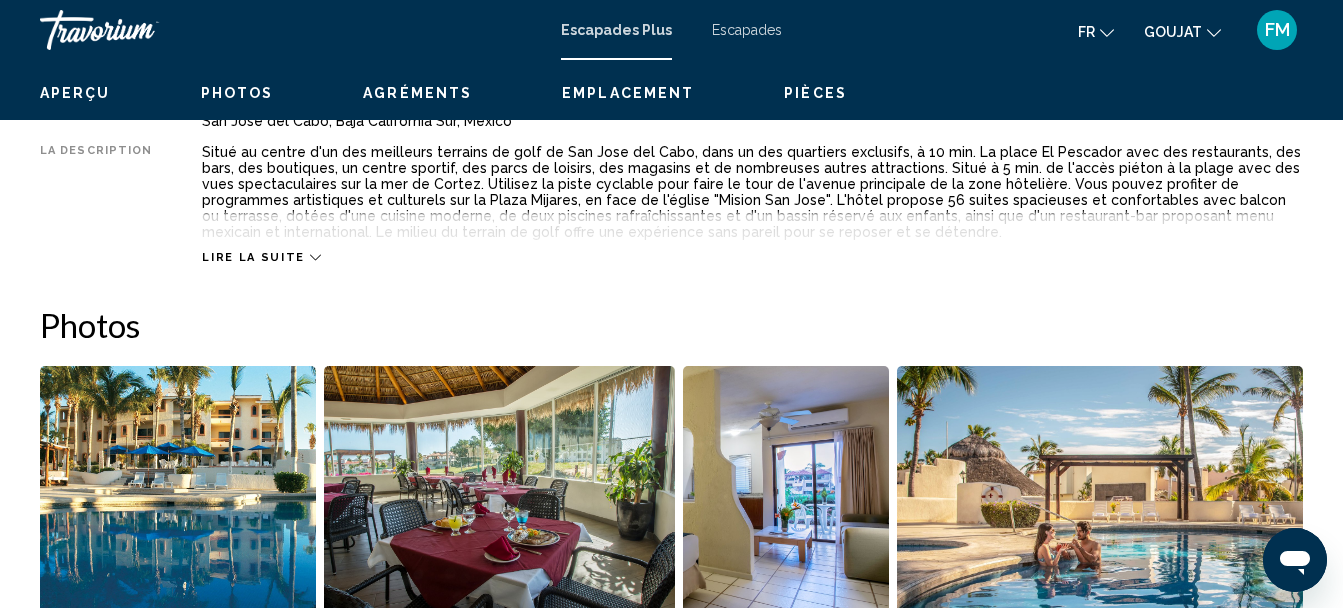 scroll, scrollTop: 231, scrollLeft: 0, axis: vertical 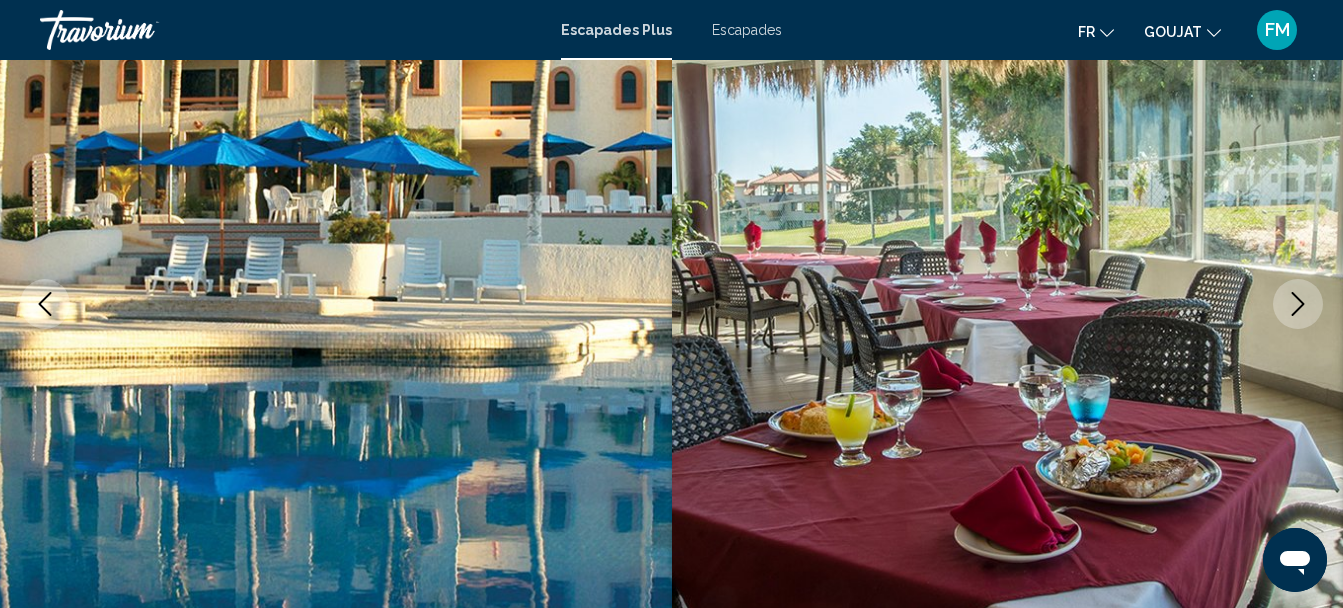 type 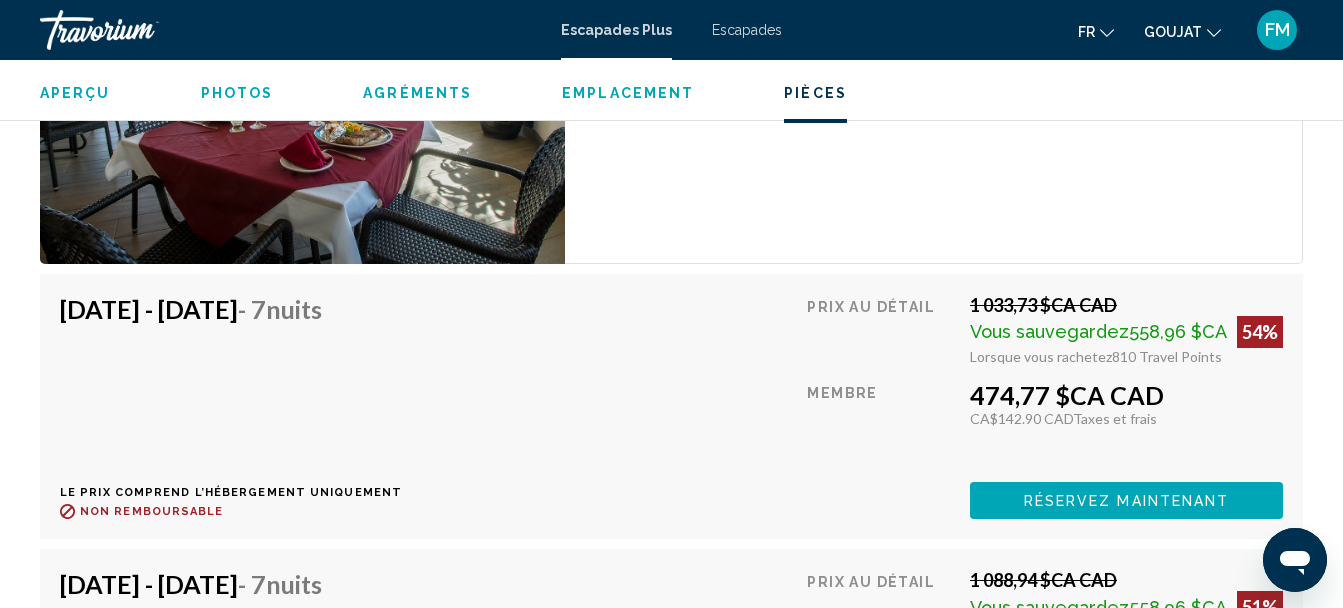 scroll, scrollTop: 6031, scrollLeft: 0, axis: vertical 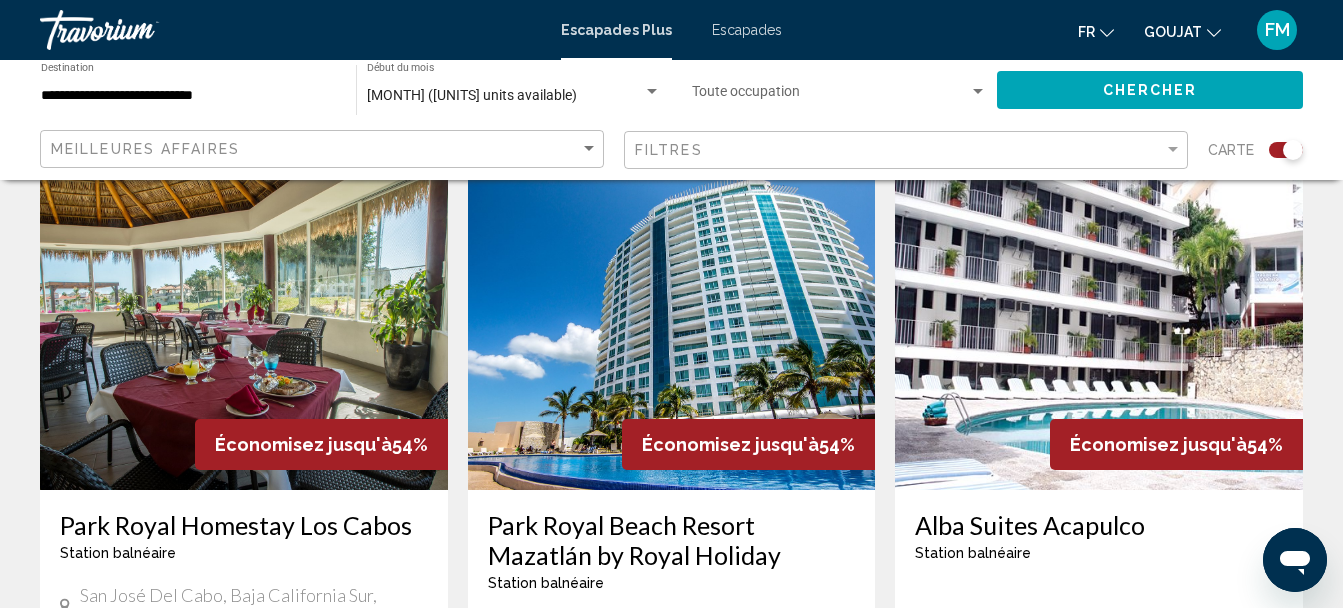 click at bounding box center [672, 330] 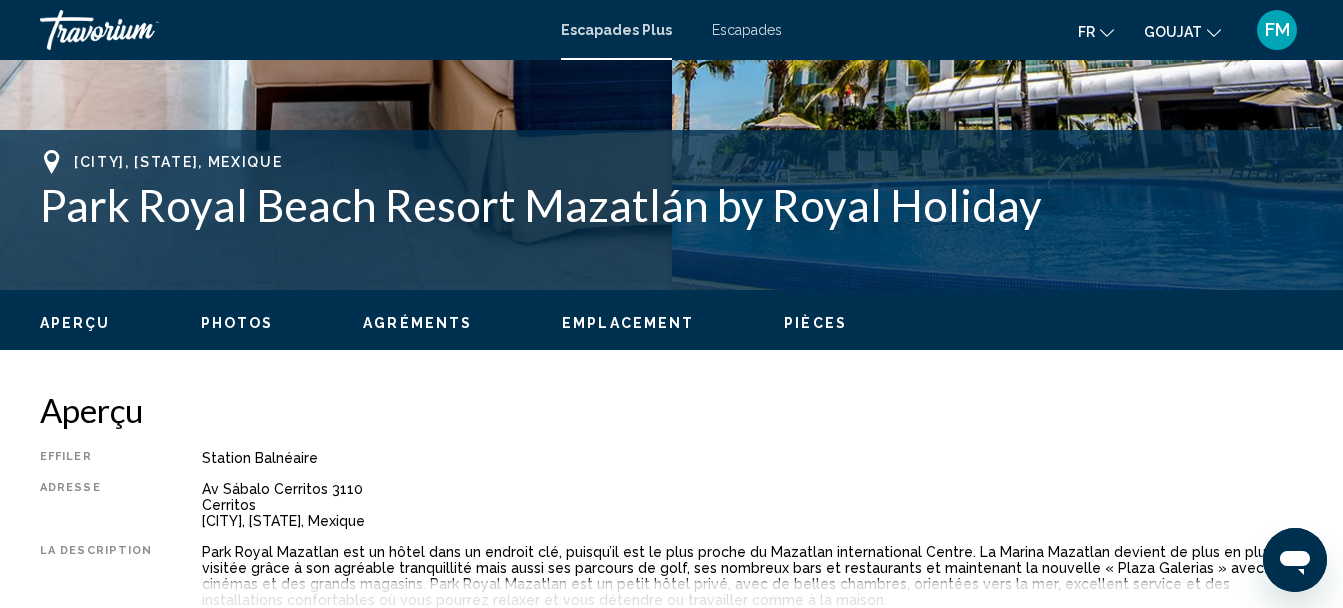 scroll, scrollTop: 231, scrollLeft: 0, axis: vertical 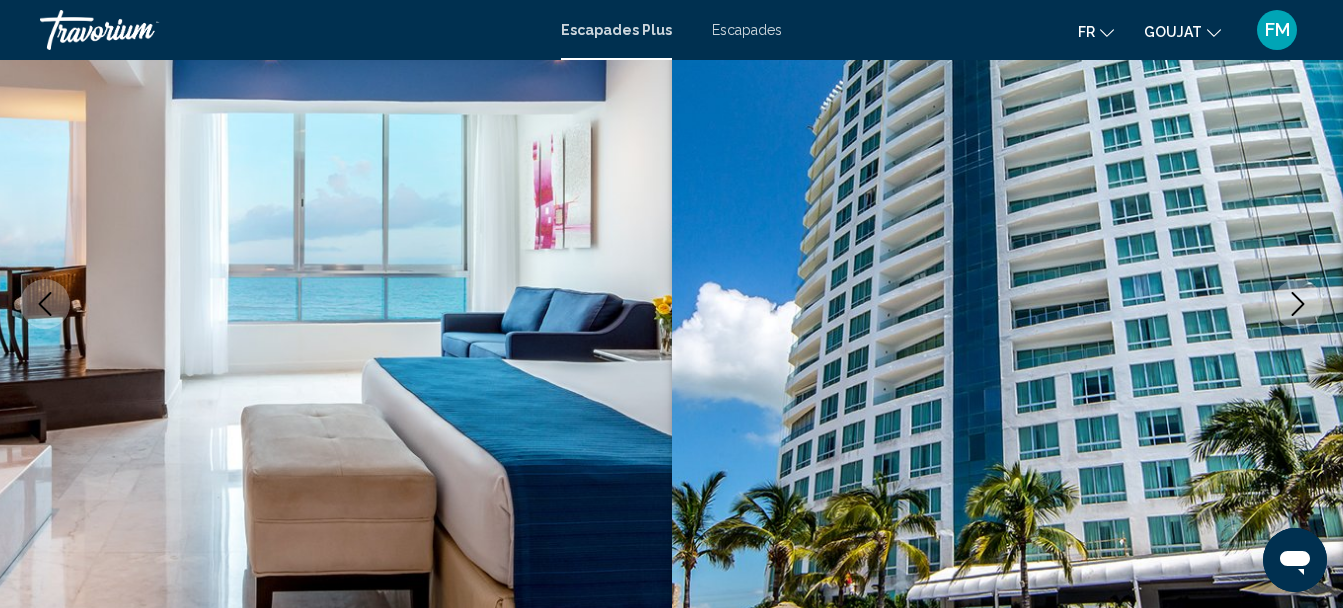 type 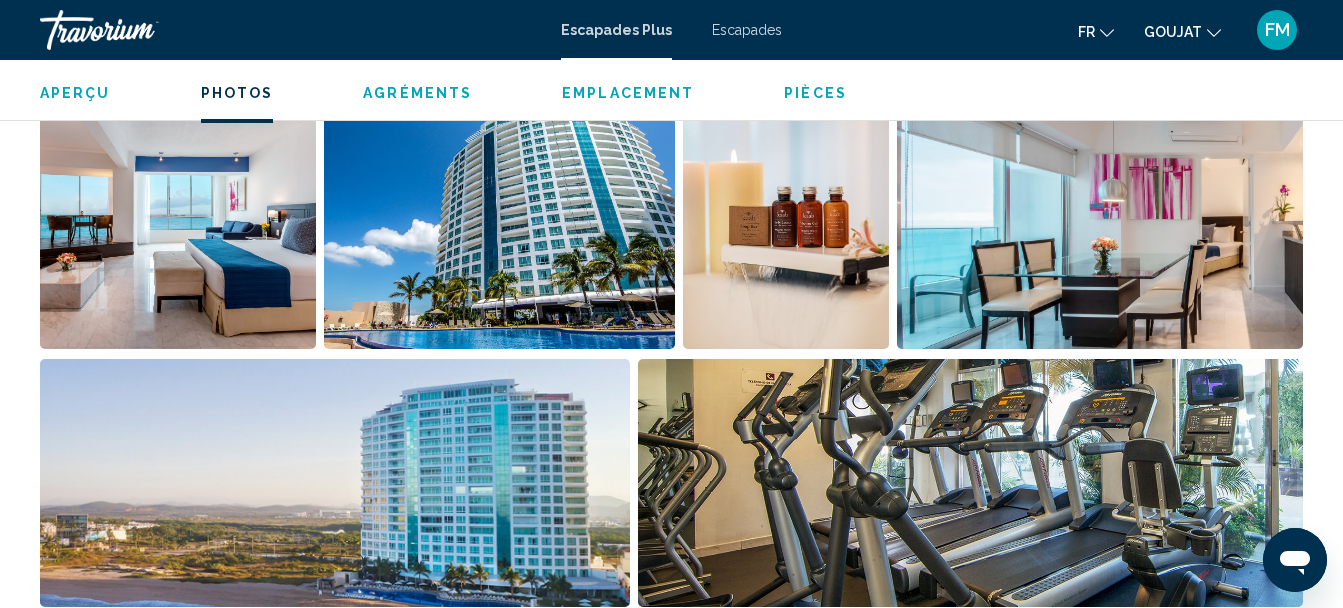 scroll, scrollTop: 1351, scrollLeft: 0, axis: vertical 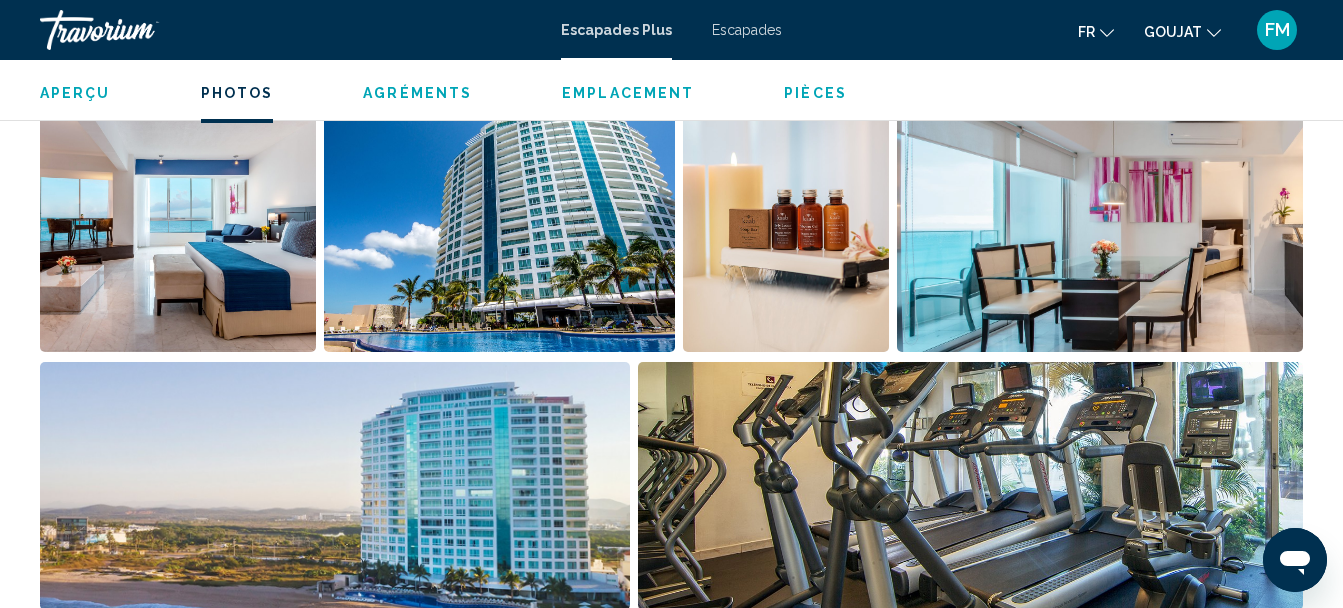 click at bounding box center (335, 486) 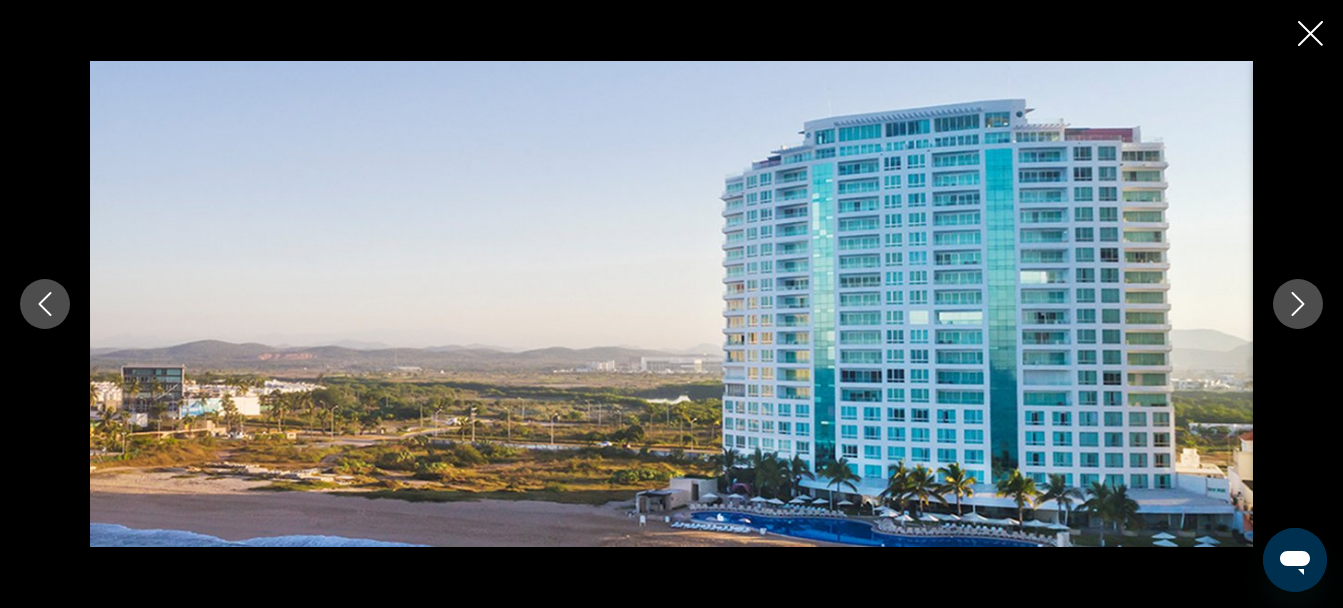 click 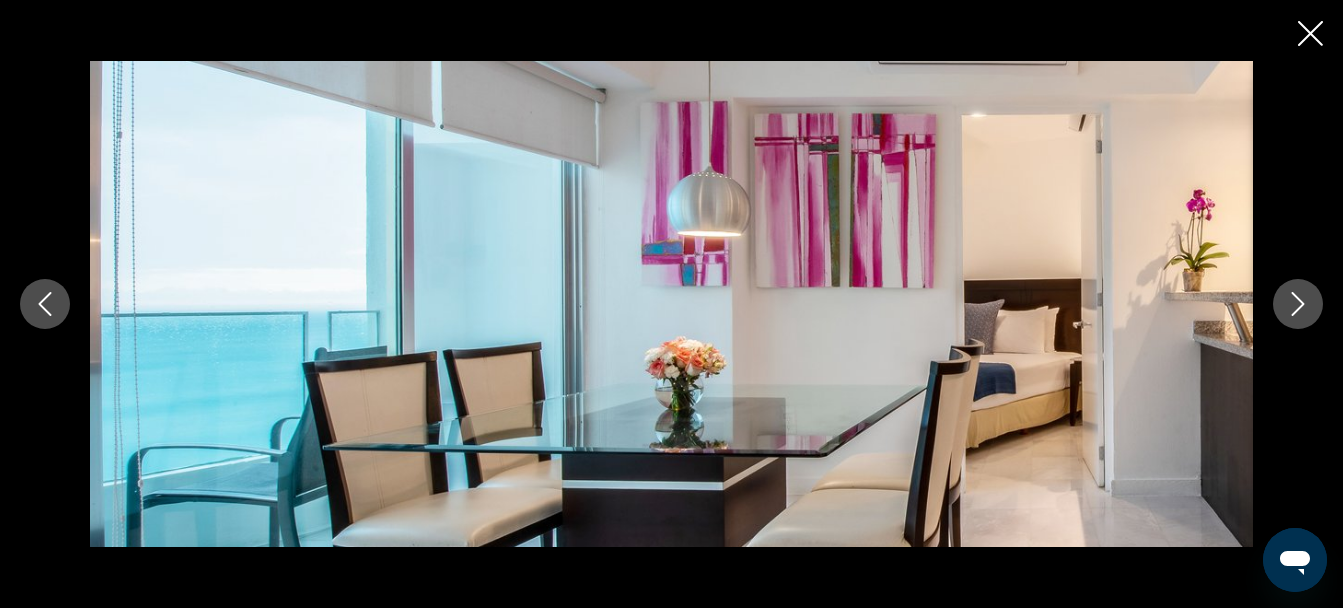 click 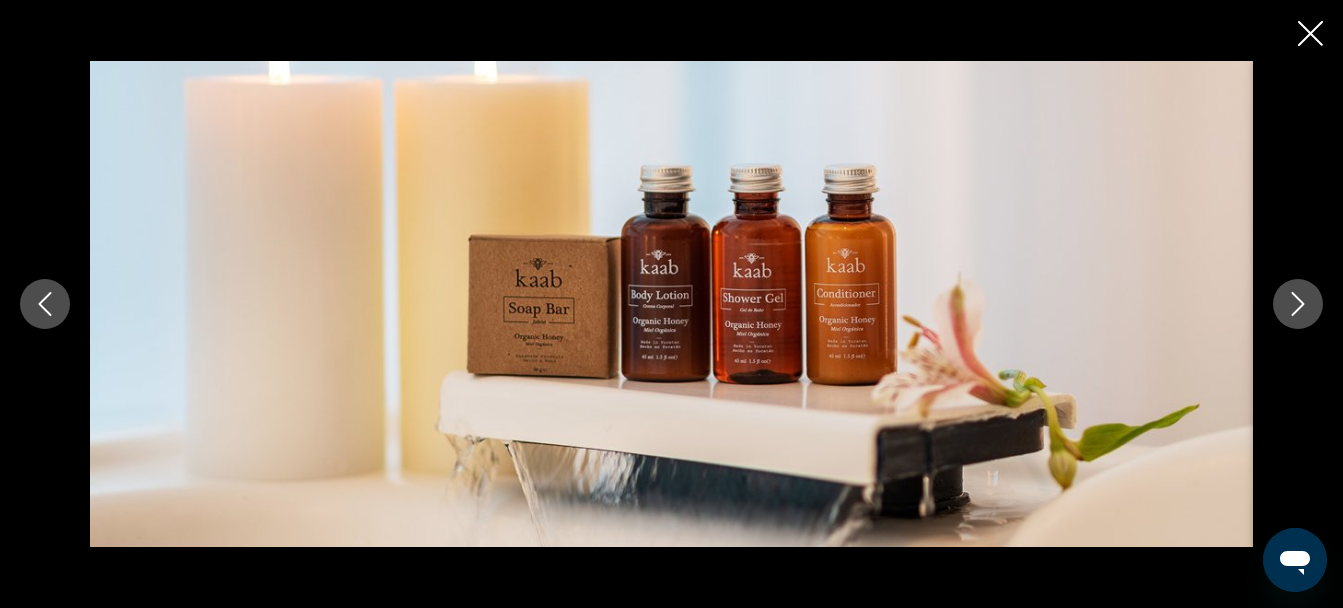 click 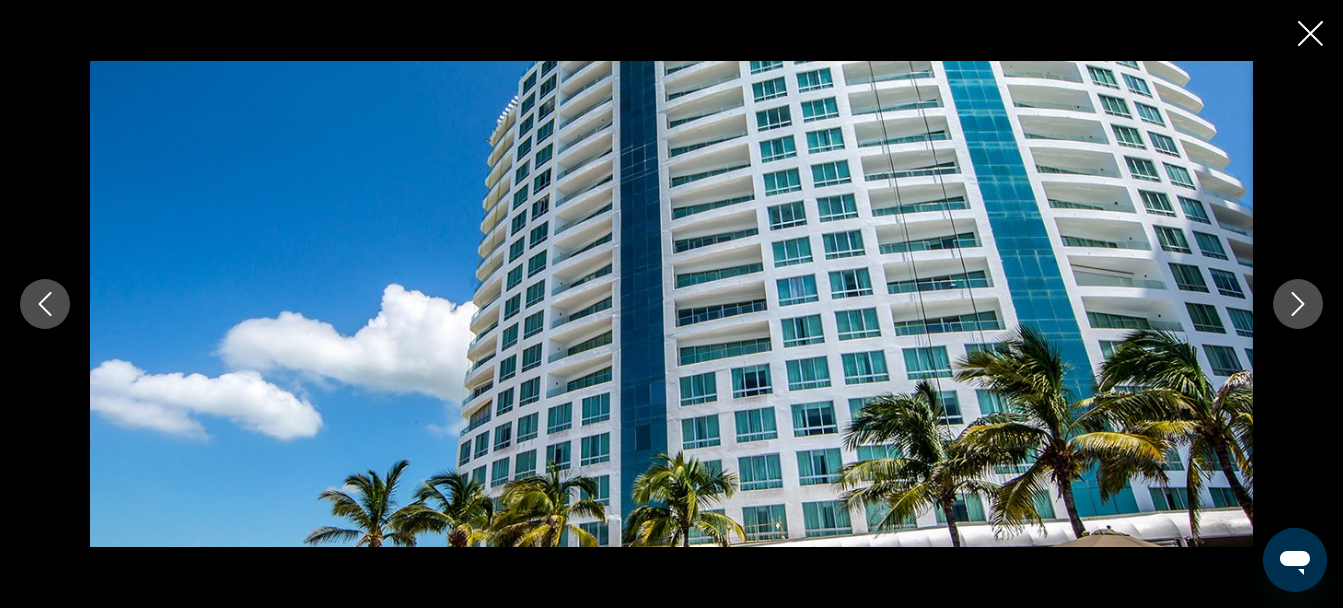 click 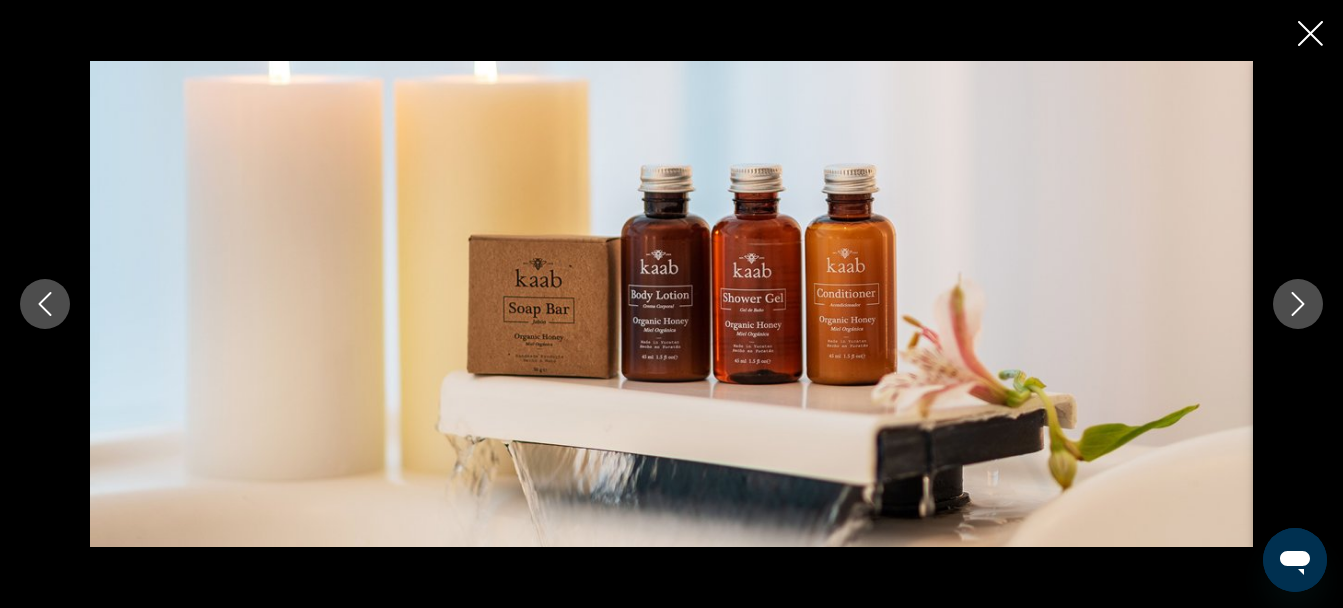 click 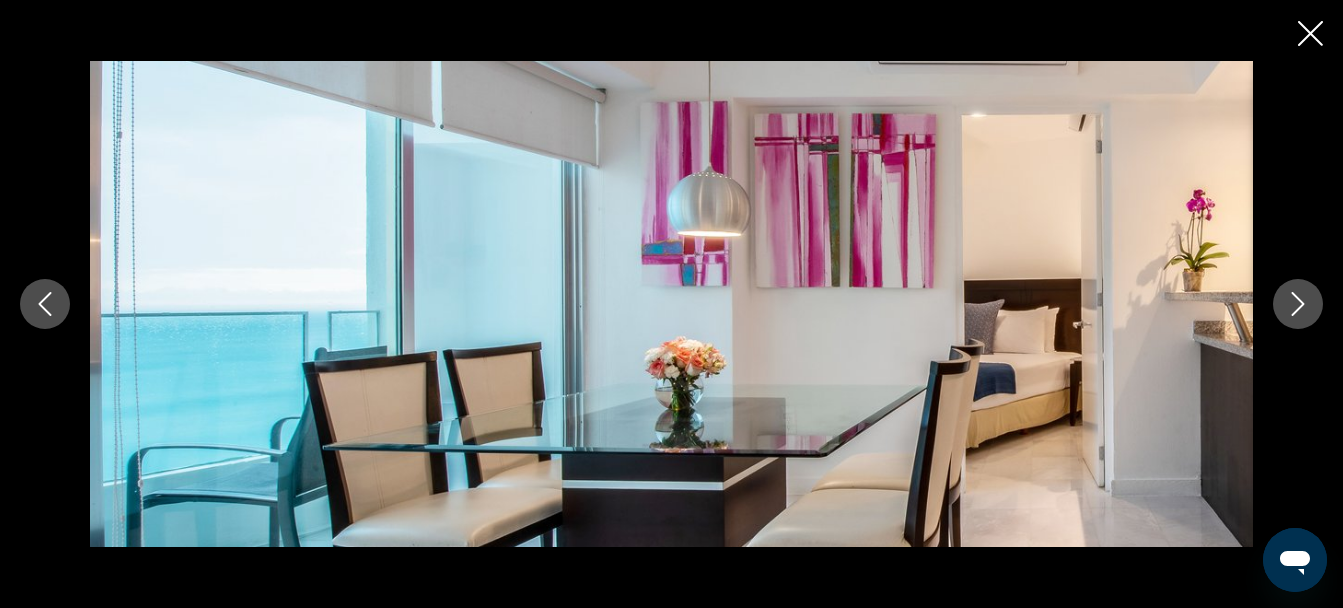click 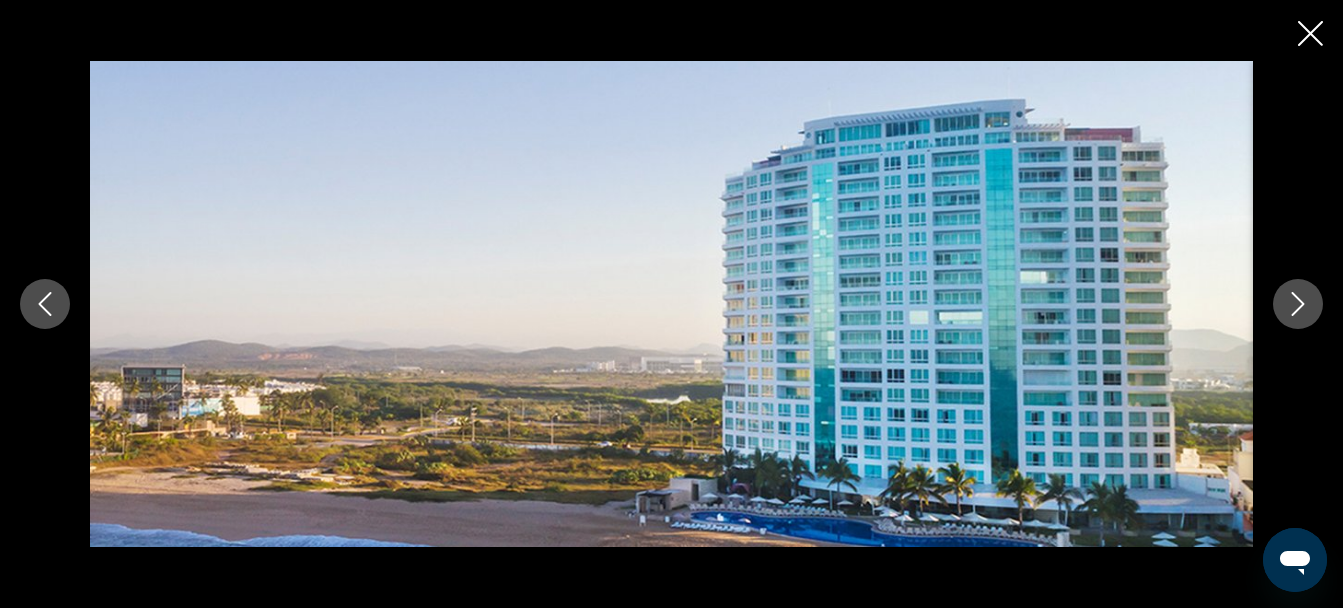 click at bounding box center [671, 304] 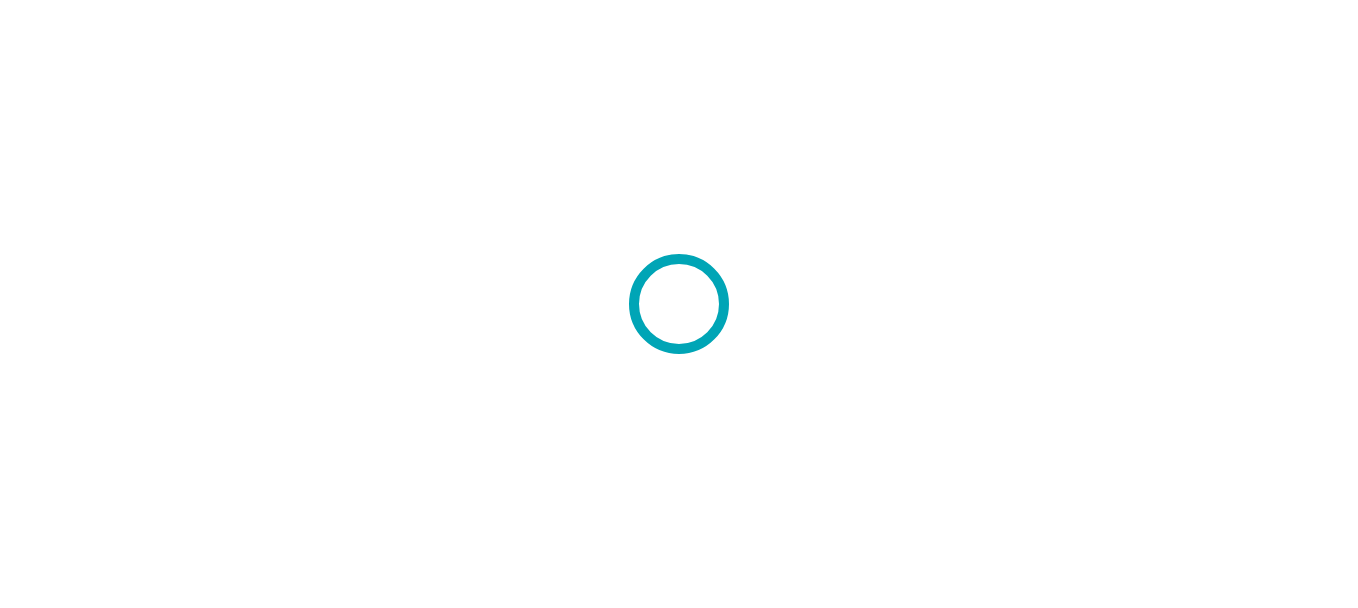 scroll, scrollTop: 0, scrollLeft: 0, axis: both 